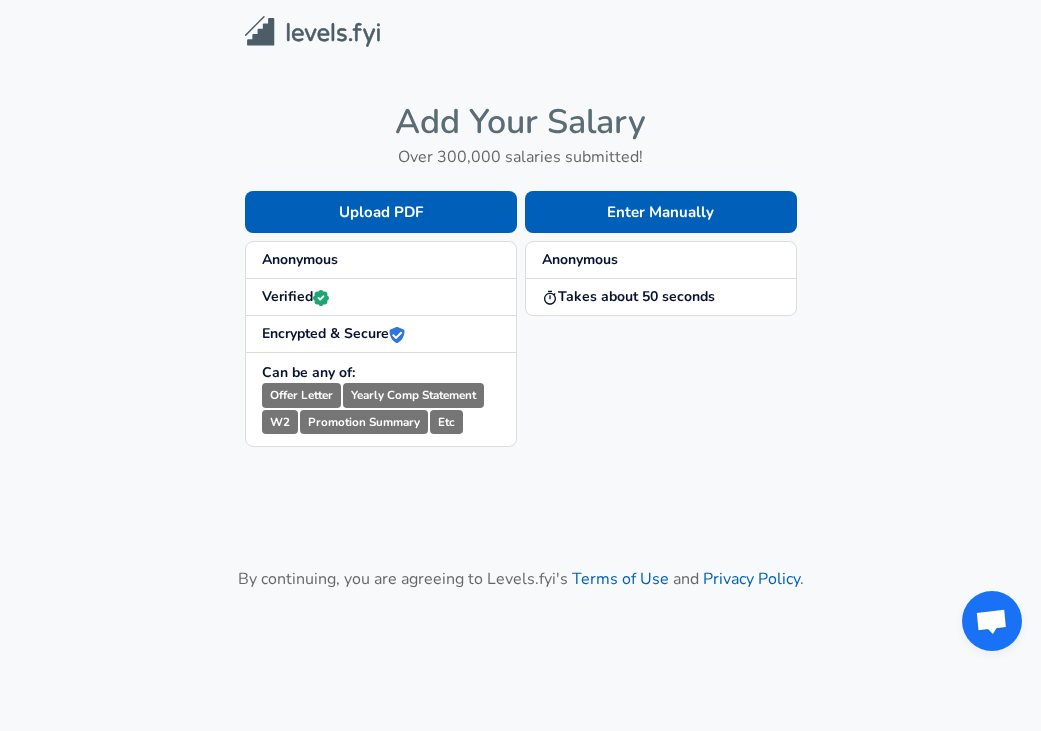 scroll, scrollTop: 0, scrollLeft: 0, axis: both 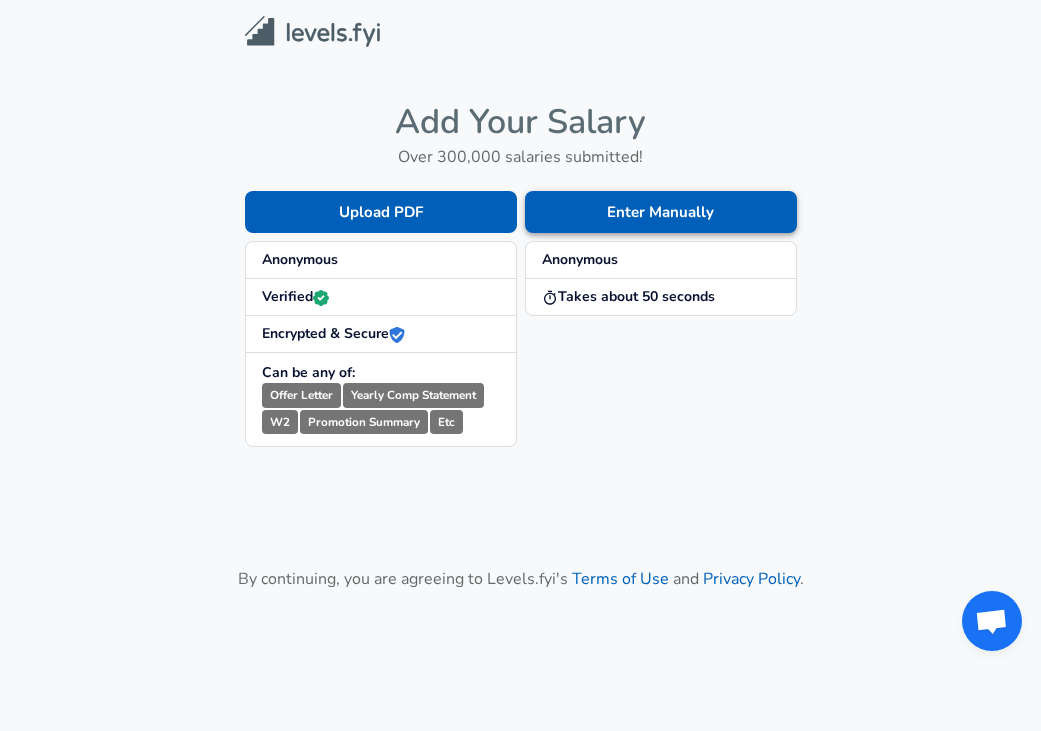 click on "Enter Manually" at bounding box center (661, 212) 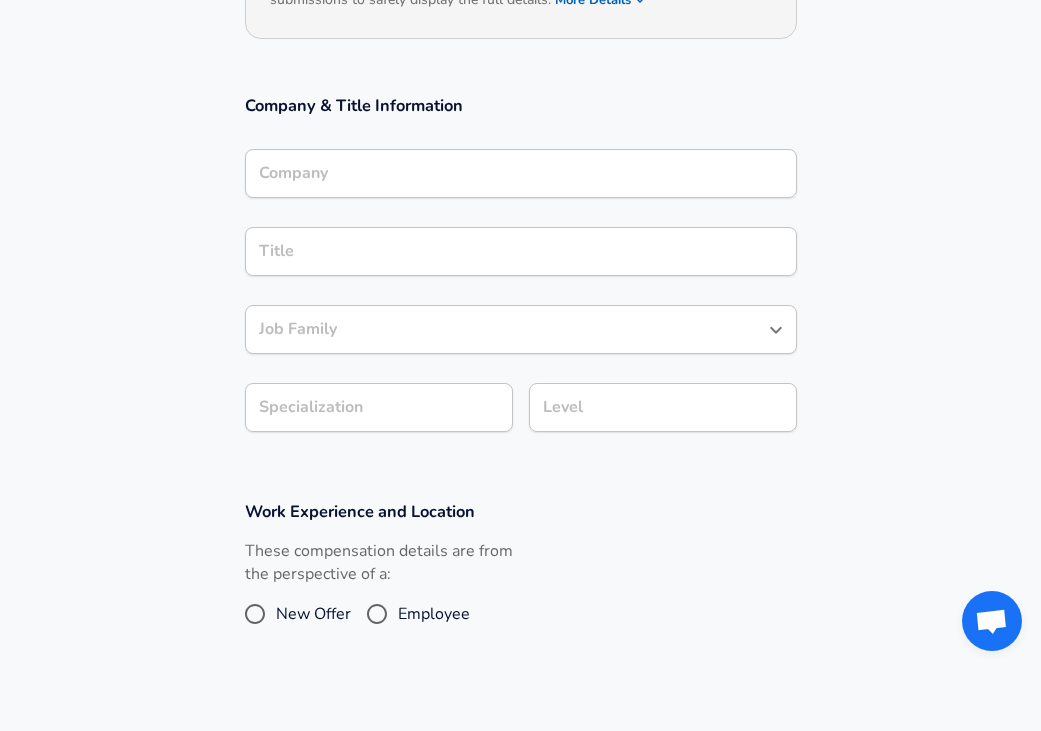 click on "Company" at bounding box center (521, 173) 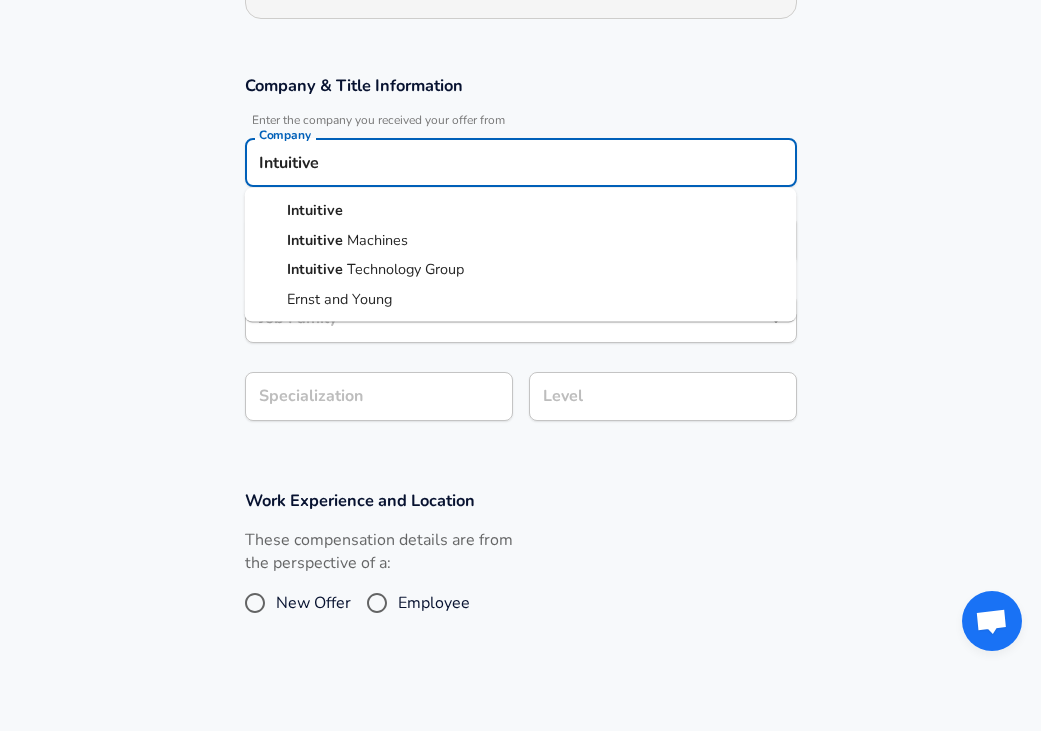click on "Intuitive" at bounding box center [521, 211] 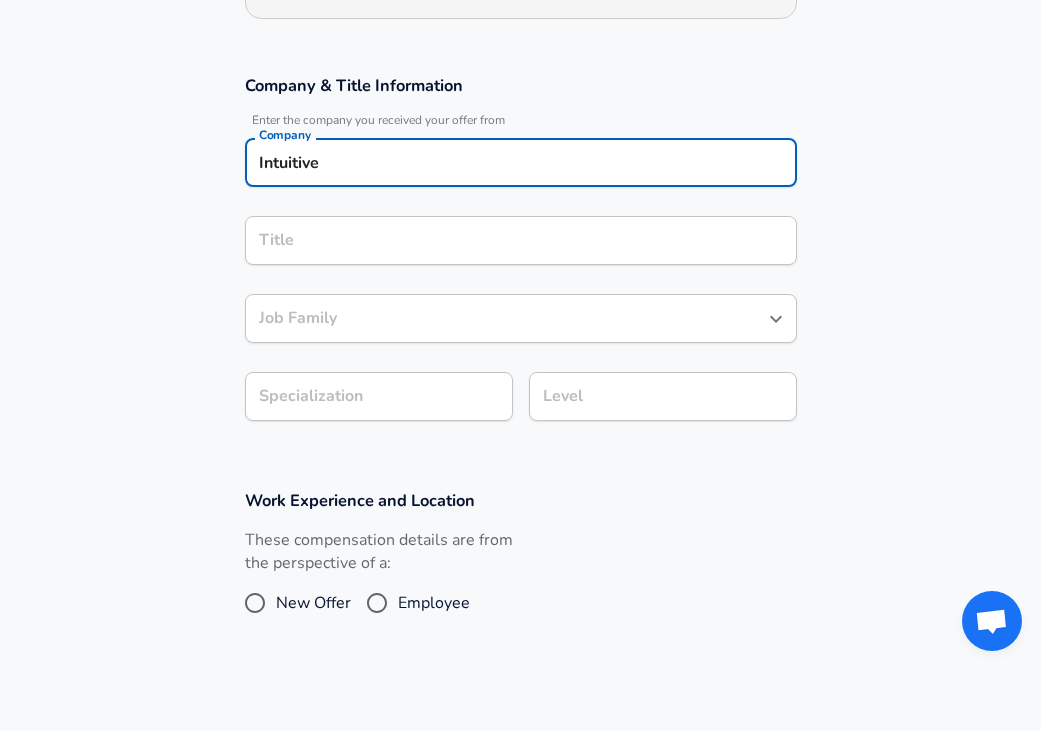 type on "Intuitive" 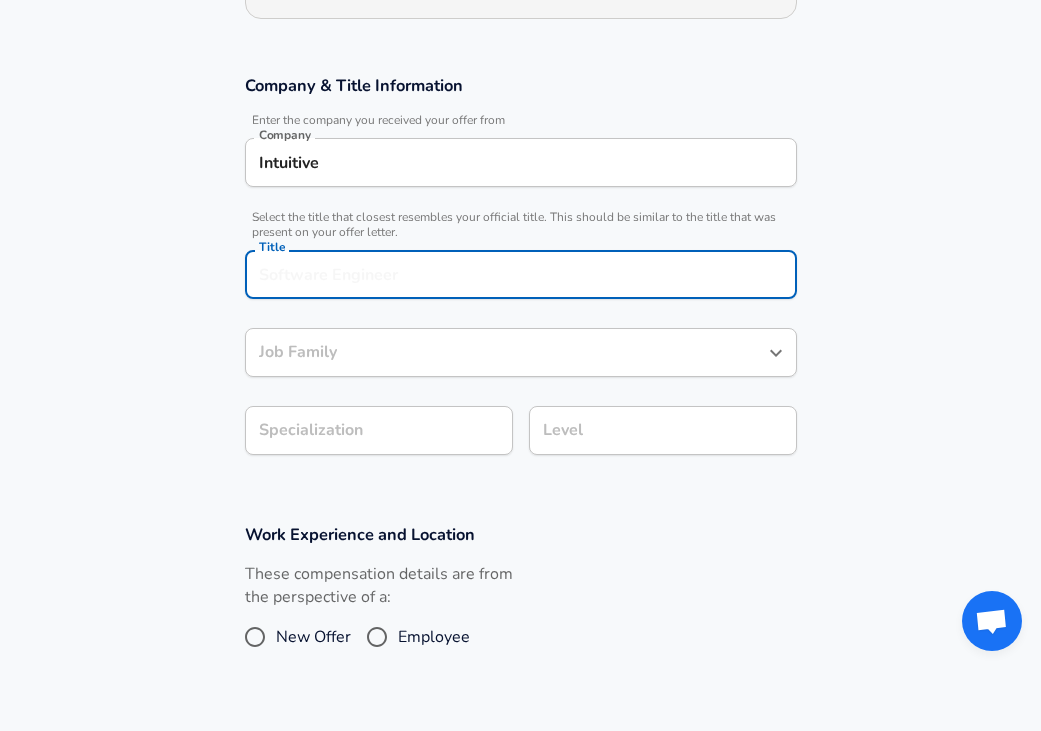 scroll, scrollTop: 345, scrollLeft: 0, axis: vertical 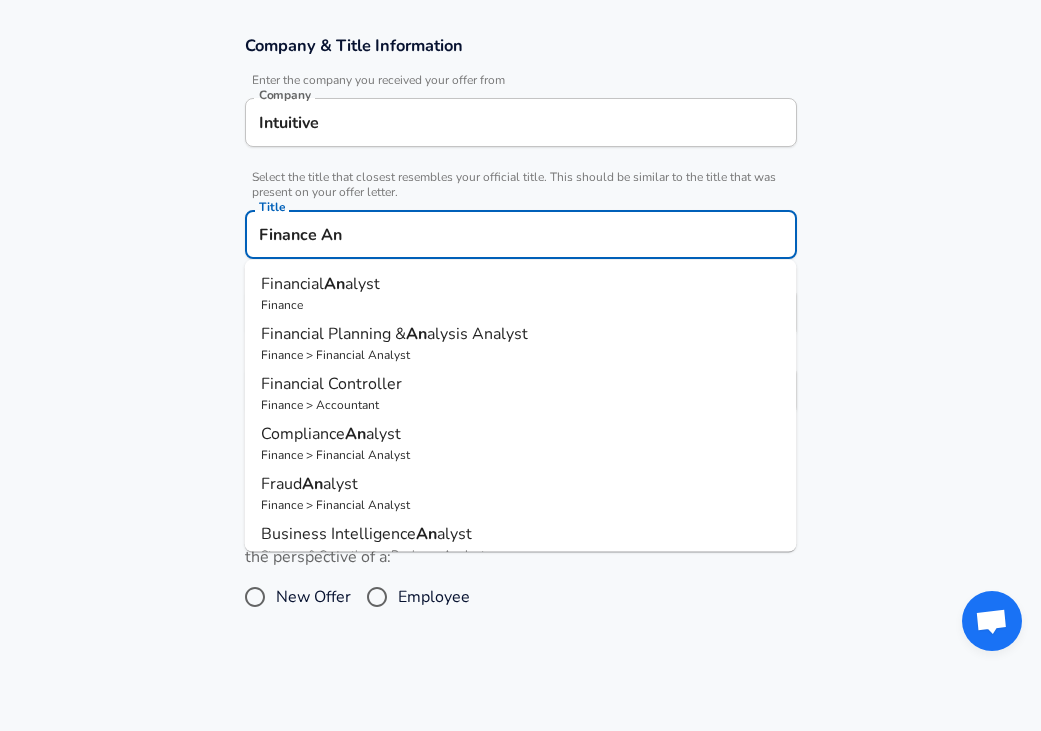 click on "Financial  An alyst" at bounding box center (521, 284) 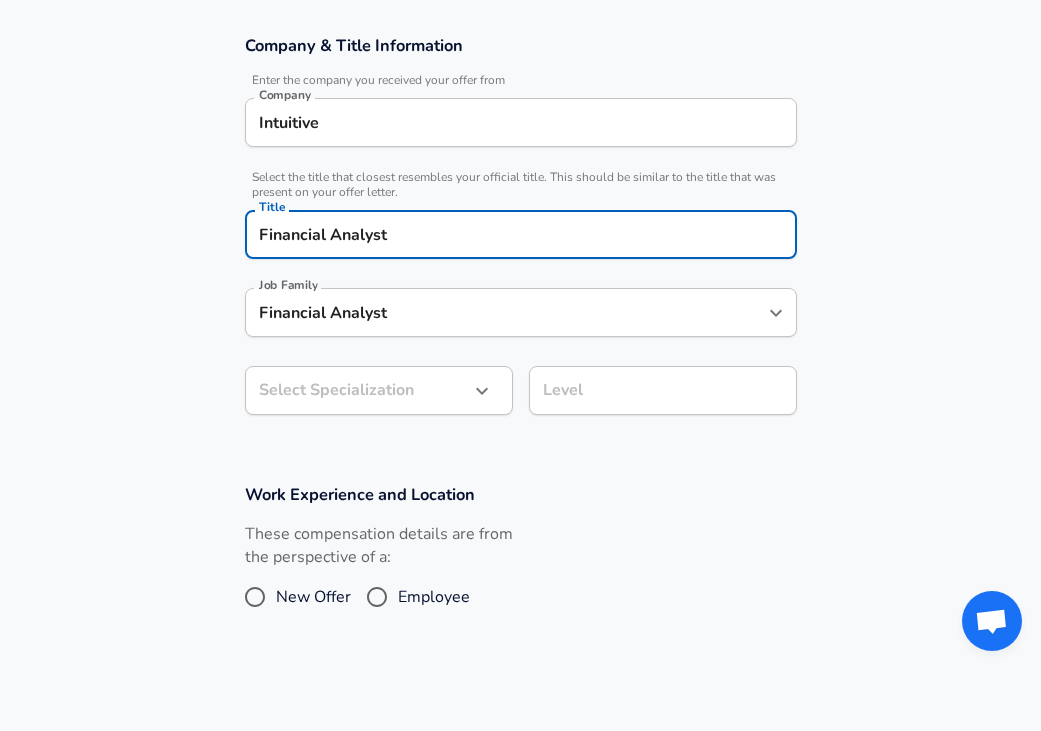 click on "Financial Analyst Title" at bounding box center (521, 234) 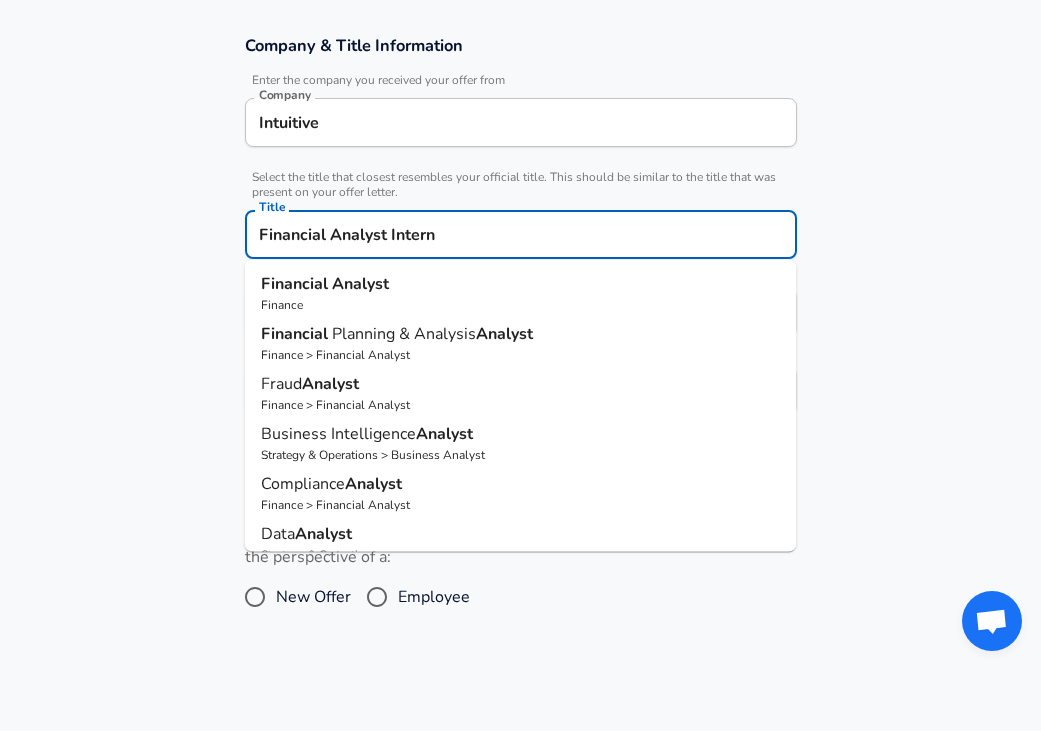 click on "Company & Title Information Enter the company you received your offer from Company Intuitive Company Select the title that closest resembles your official title. This should be similar to the title that was present on your offer letter. Title Financial Analyst Intern Title Financial Analyst Finance Financial Planning & Analysis Analyst Finance > Financial Analyst Fraud Analyst Finance > Financial Analyst Business Intelligence Analyst Strategy & Operations > Business Analyst Compliance Analyst Finance > Financial Analyst Data Analyst Strategy & Operations Business Analyst Strategy & Operations Financial Controller Finance > Accountant Cybersecurity Analyst Information Technology (IT) Trust and Safety Analyst Strategy & Operations Job Family Financial Analyst Job Family Select Specialization Select Specialization Level Level" at bounding box center [520, 235] 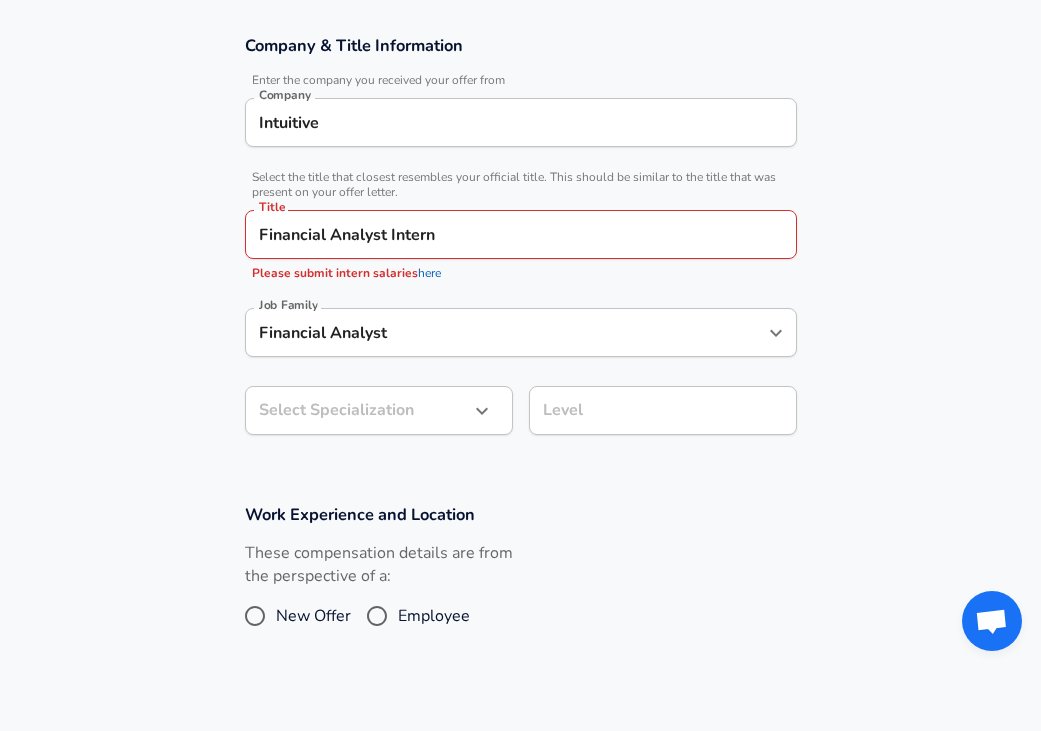 click on "here" at bounding box center [429, 273] 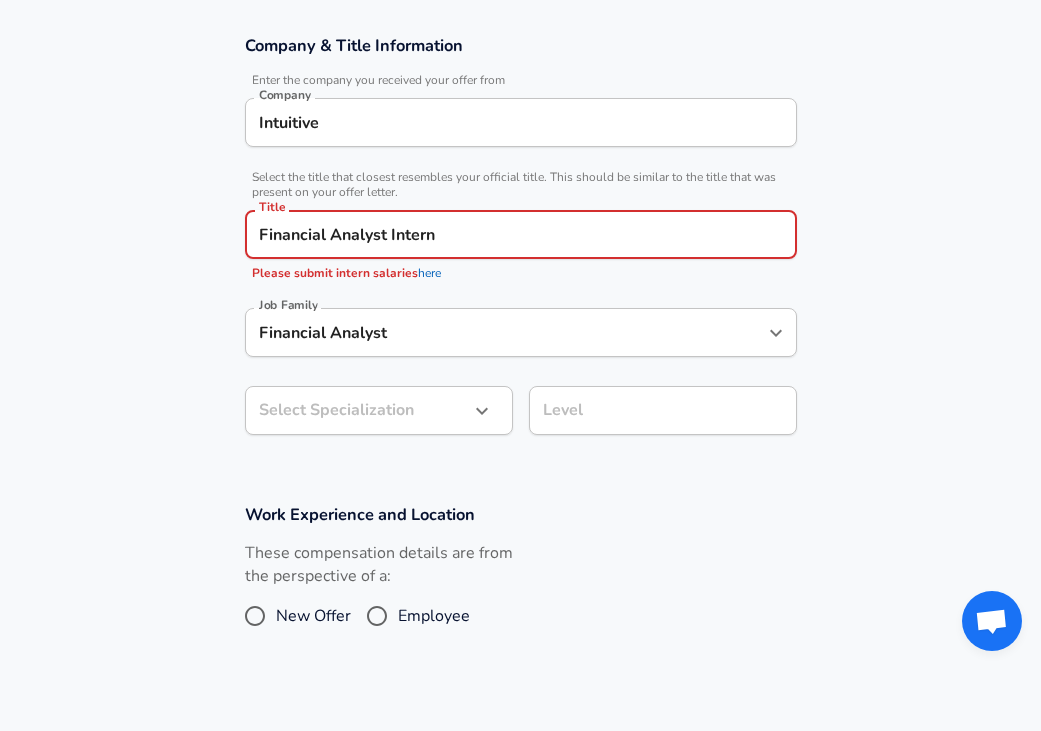 click on "Financial Analyst Intern" at bounding box center (521, 234) 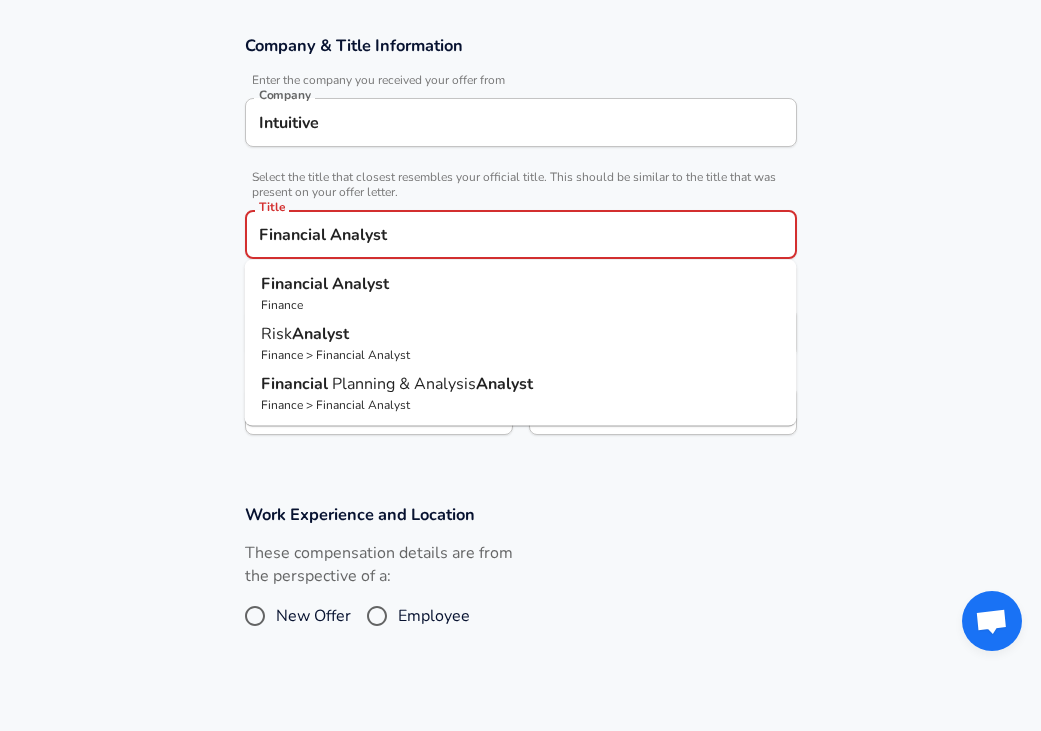 type on "Financial Analyst" 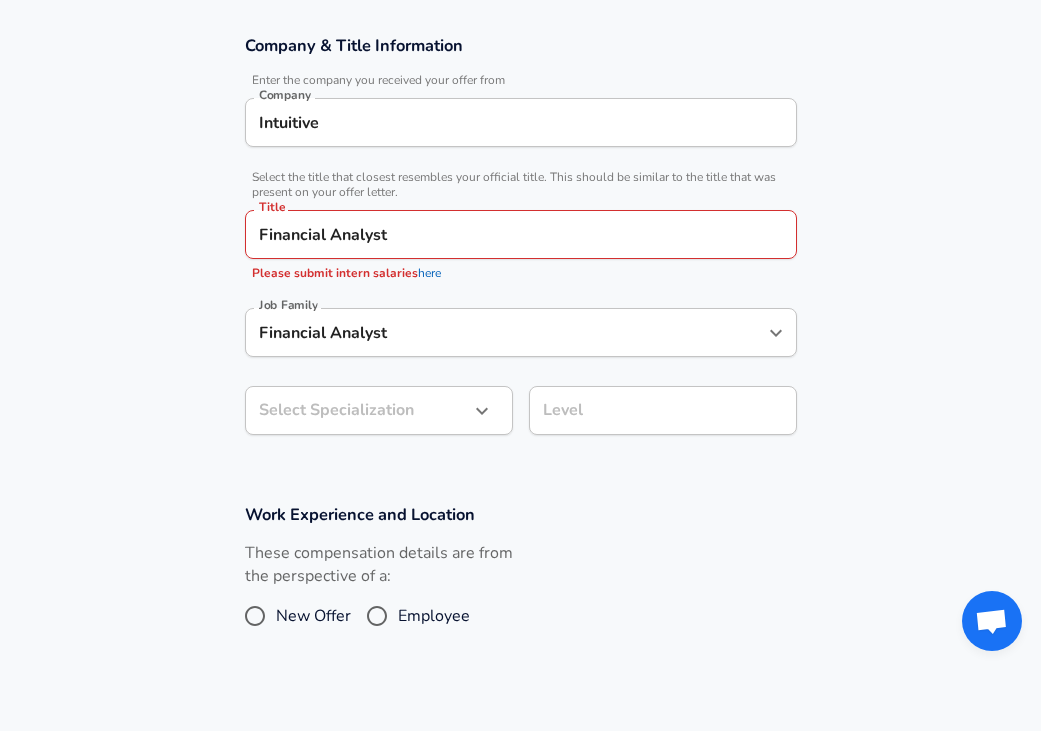 click on "Restart Add Your Salary Upload your offer letter to verify your submission Enhance Privacy and Anonymity No Automatically hides specific fields until there are enough submissions to safely display the full details. More Details Based on your submission and the data points that we have already collected, we will automatically hide and anonymize specific fields if there aren't enough data points to remain sufficiently anonymous. Company & Title Information Enter the company you received your offer from Company Intuitive Company Select the title that closest resembles your official title. This should be similar to the title that was present on your offer letter. Title Financial Analyst Title Please submit intern salaries here Job Family Financial Analyst Job Family Select Specialization Select Specialization Level Level Work Experience and Location These compensation details are from the perspective of a: New Offer Employee Submit Salary By continuing, you are agreeing to Levels.fyi's Terms of Use" at bounding box center [520, 20] 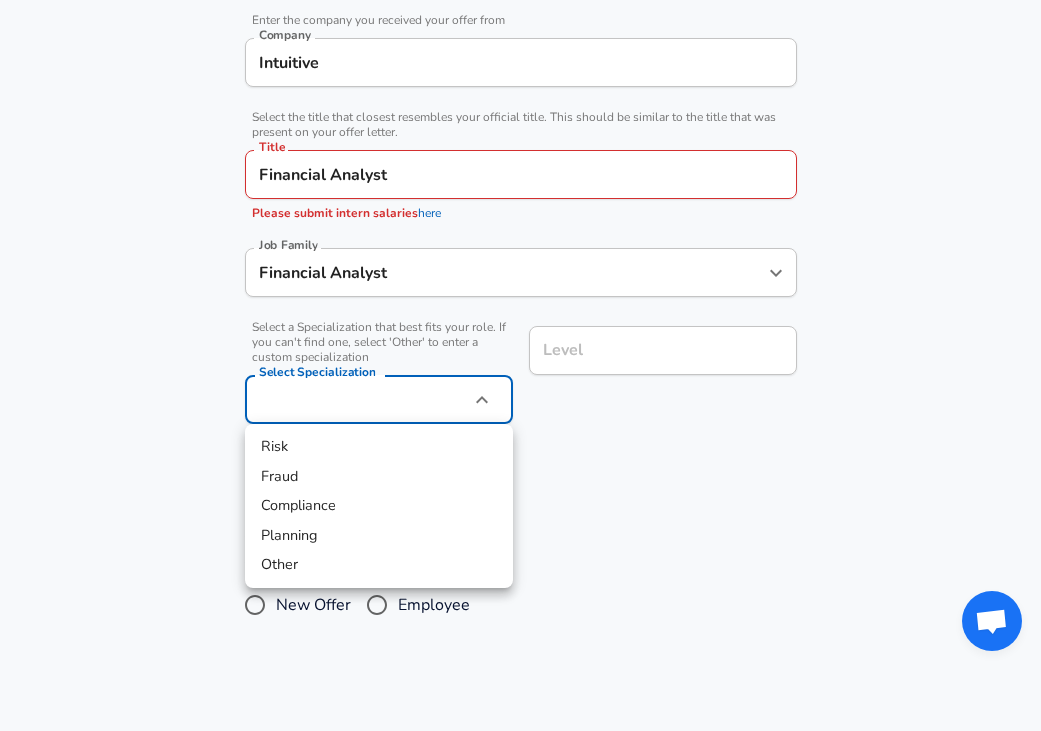 click on "Other" at bounding box center [379, 565] 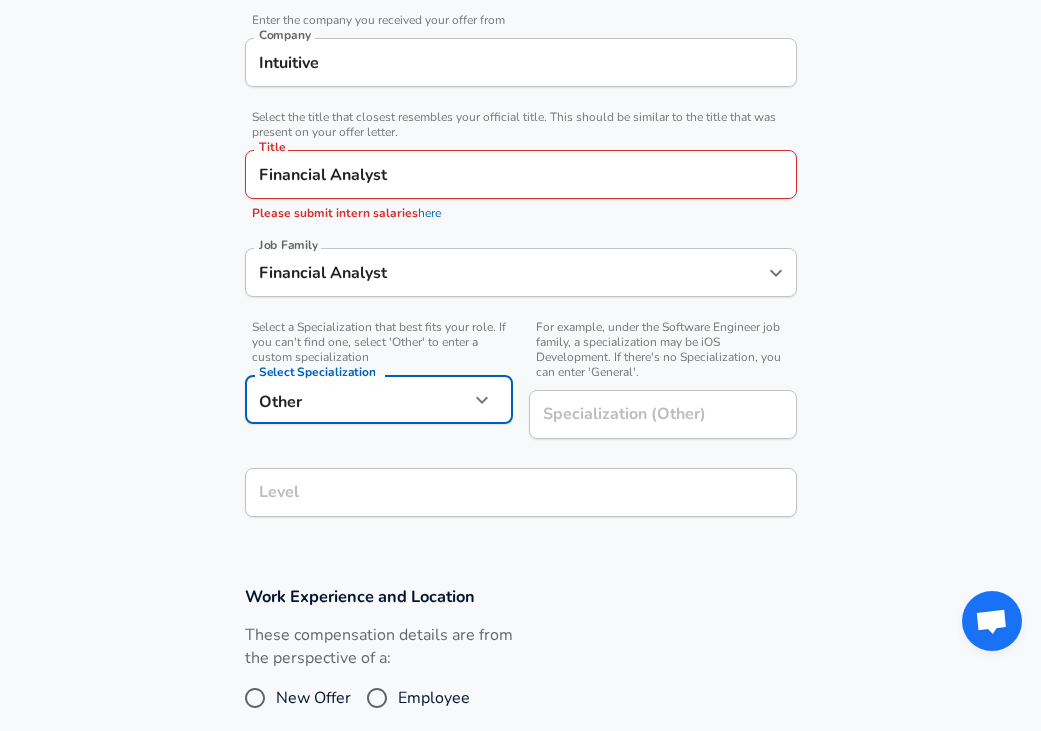 click on "Company & Title Information Enter the company you received your offer from Company Intuitive Company Select the title that closest resembles your official title. This should be similar to the title that was present on your offer letter. Title Financial Analyst Title Please submit intern salaries here Job Family Financial Analyst Job Family Select Specialization Select Specialization Level Level" at bounding box center [521, 252] 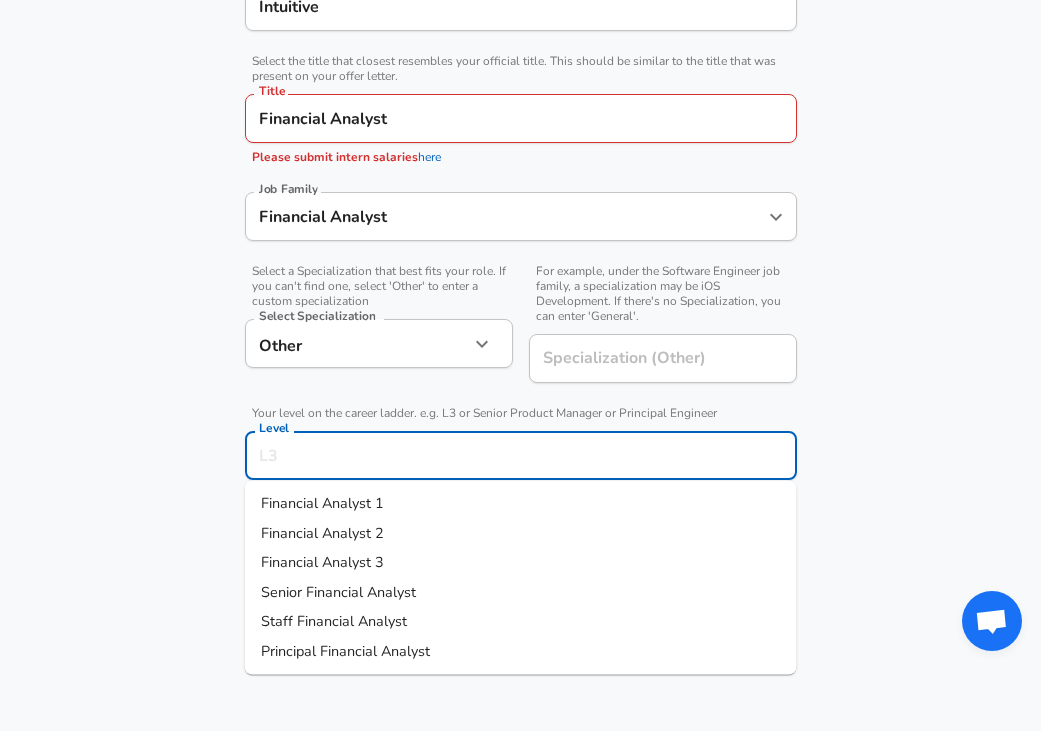 scroll, scrollTop: 465, scrollLeft: 0, axis: vertical 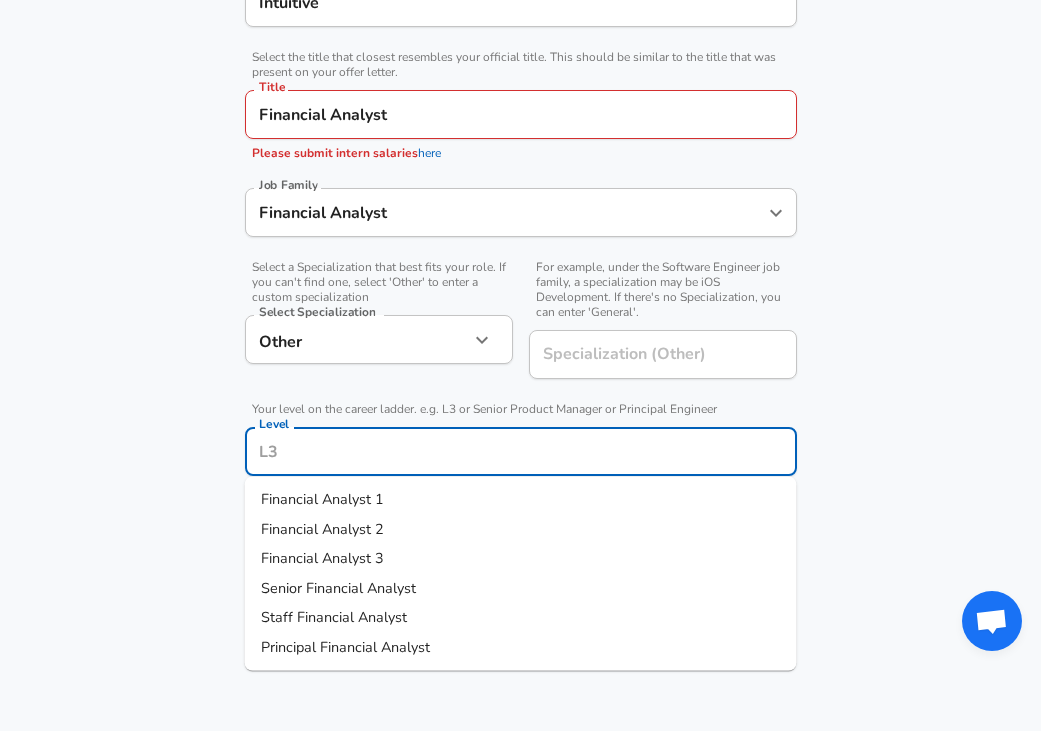 click on "Financial Analyst 1" at bounding box center (322, 500) 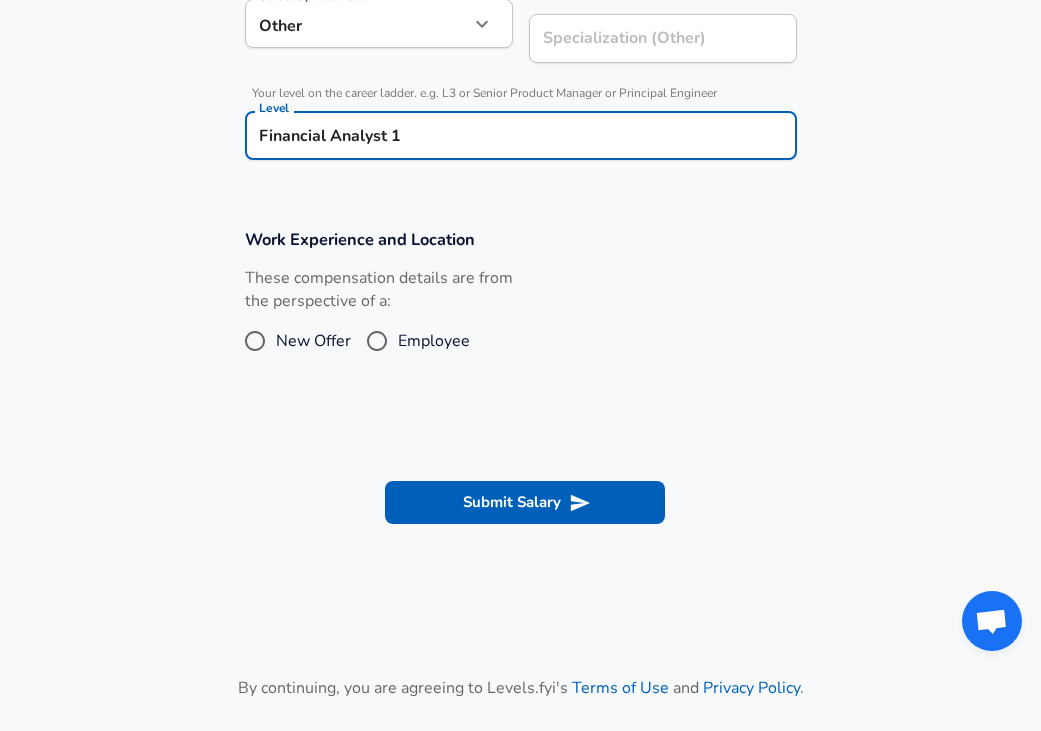 scroll, scrollTop: 783, scrollLeft: 0, axis: vertical 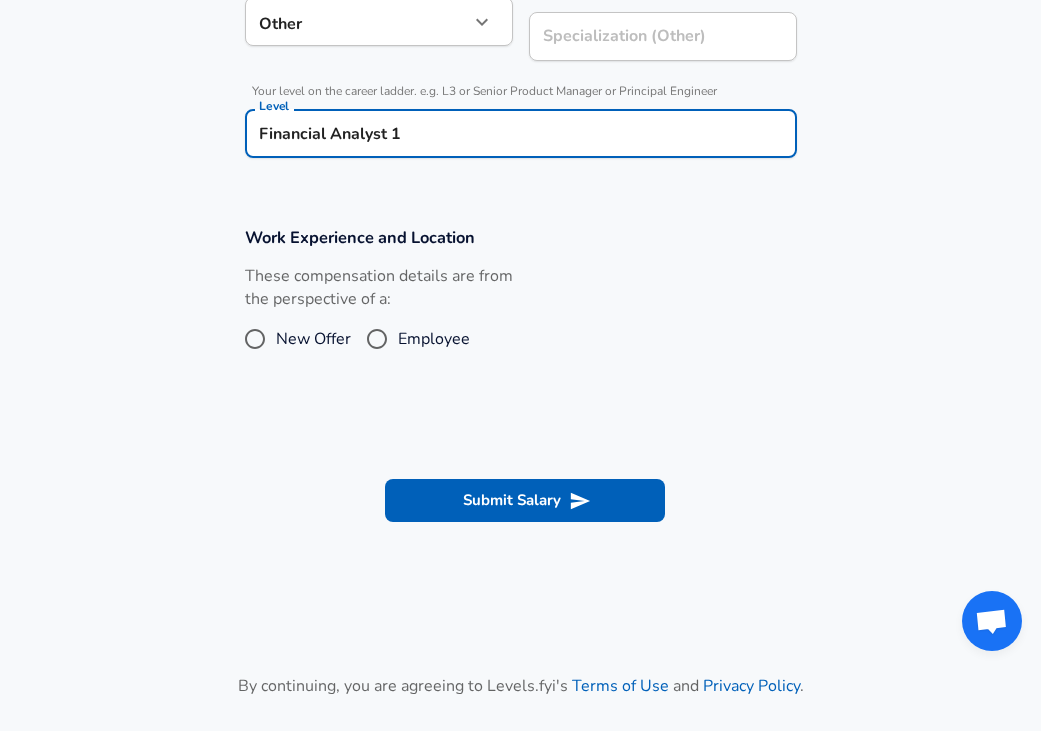 click on "New Offer" at bounding box center [255, 339] 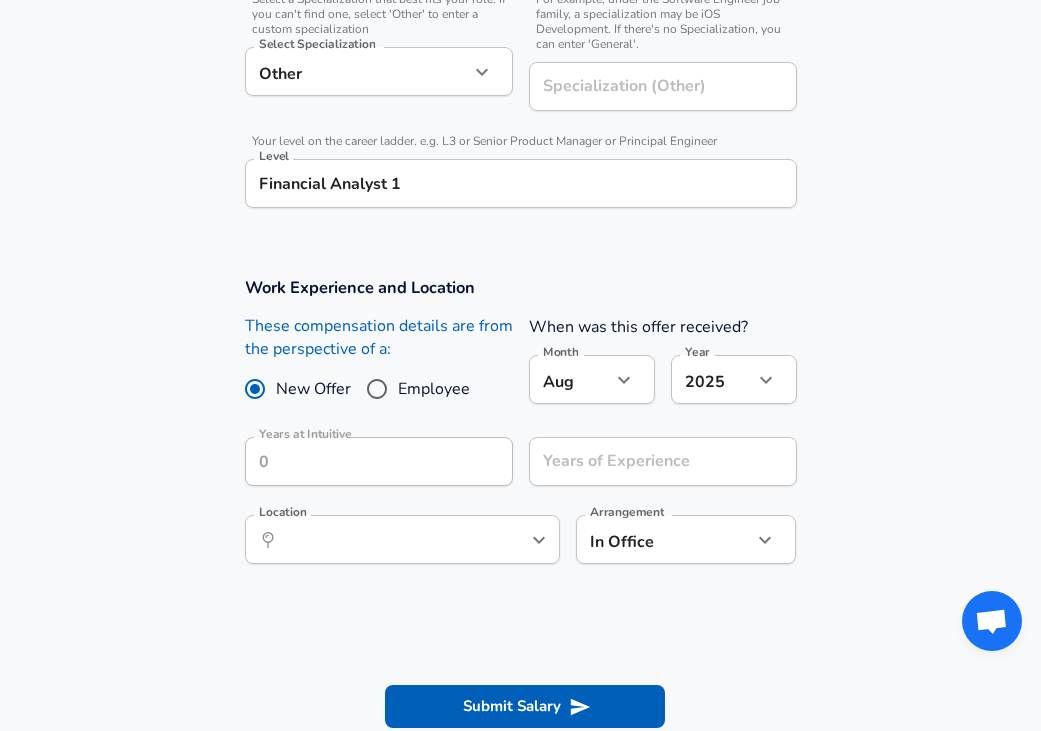 scroll, scrollTop: 734, scrollLeft: 0, axis: vertical 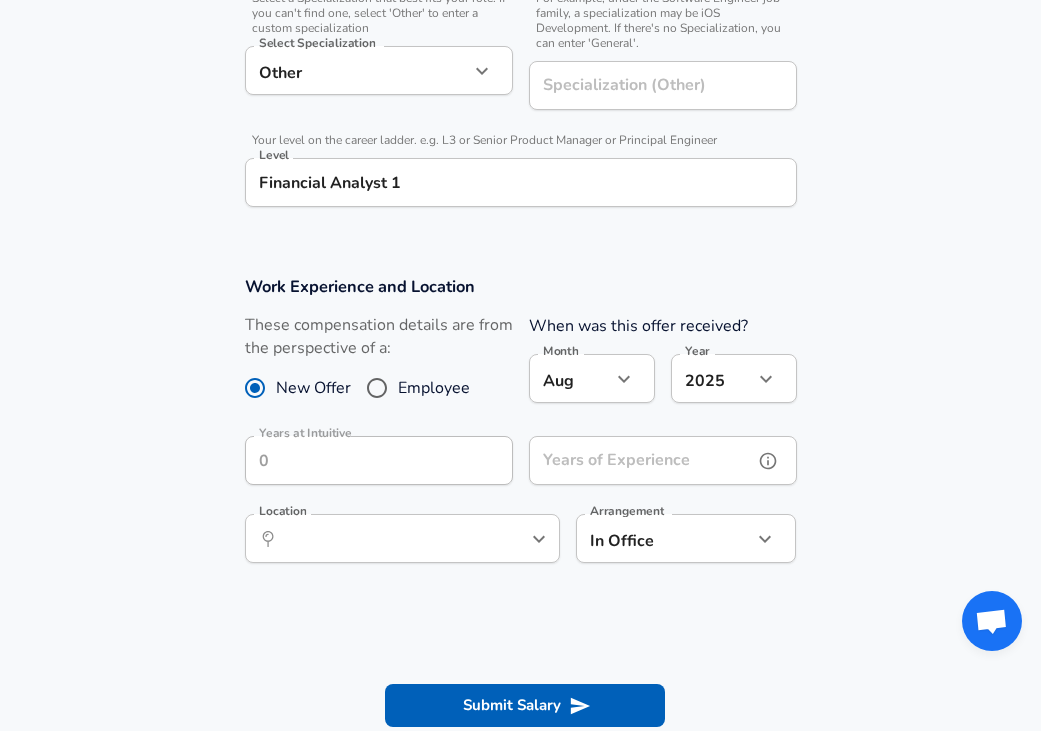 click on "Years of Experience" at bounding box center (641, 460) 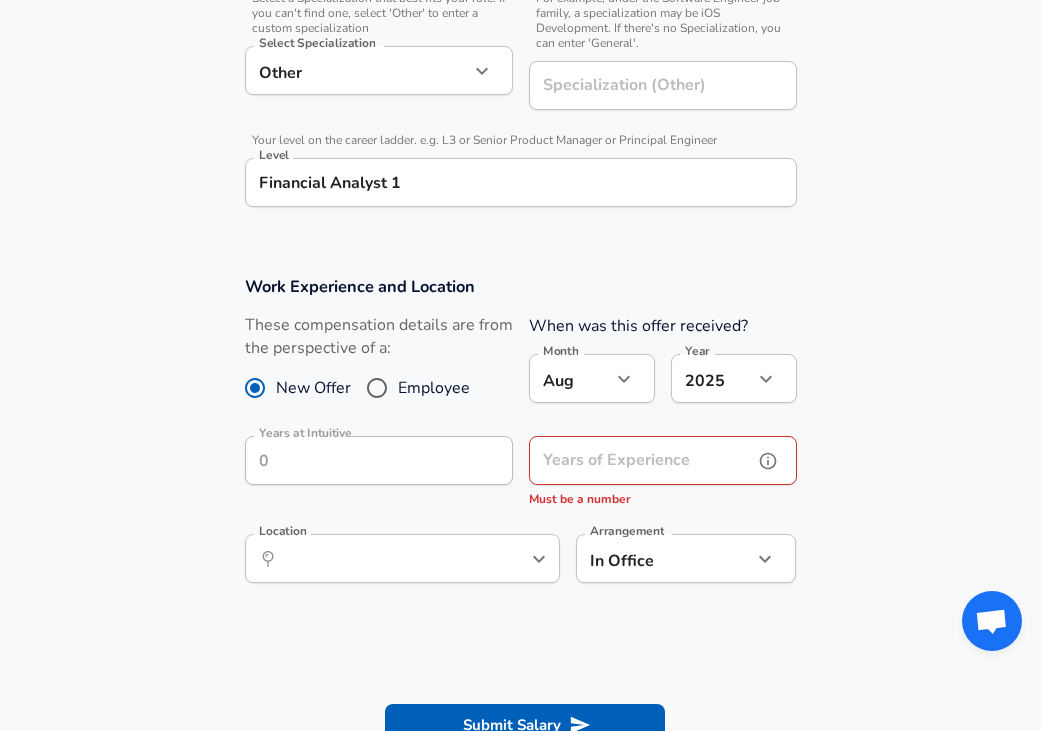 click on "Years of Experience" at bounding box center [641, 460] 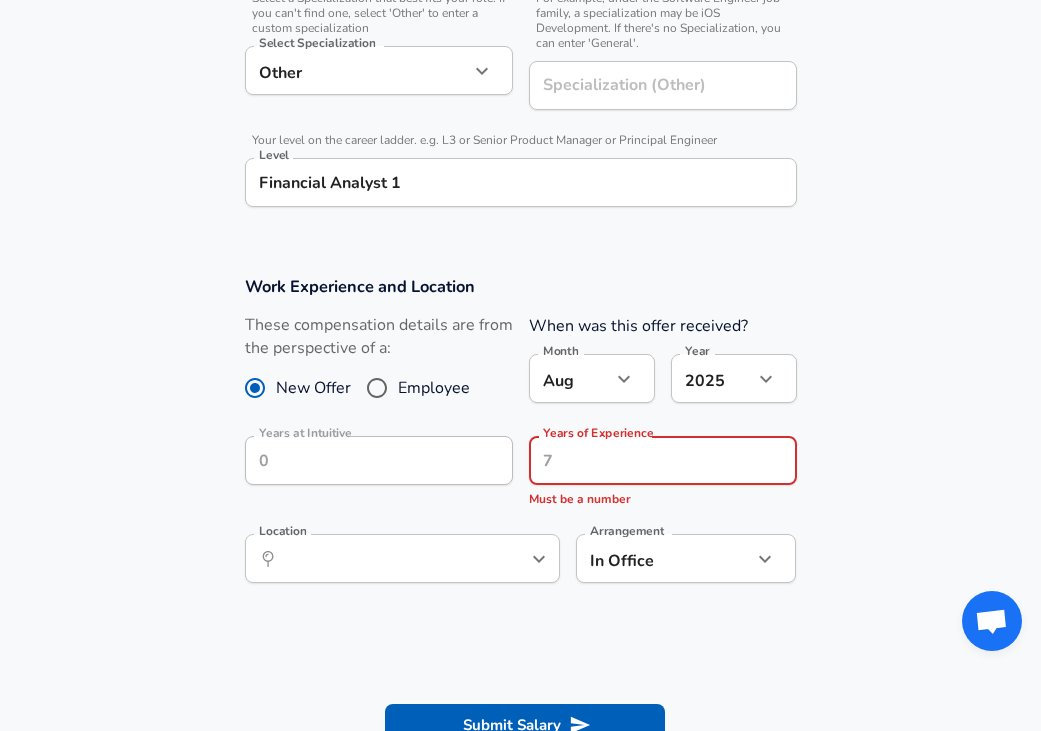 click on "Work Experience and Location These compensation details are from the perspective of a: New Offer Employee When was this offer received? Month Aug 8 Month Year 2025 2025 Year Years at Intuitive Years at Intuitive Years of Experience Years of Experience Must be a number Location Location Arrangement In Office office Arrangement" at bounding box center [520, 440] 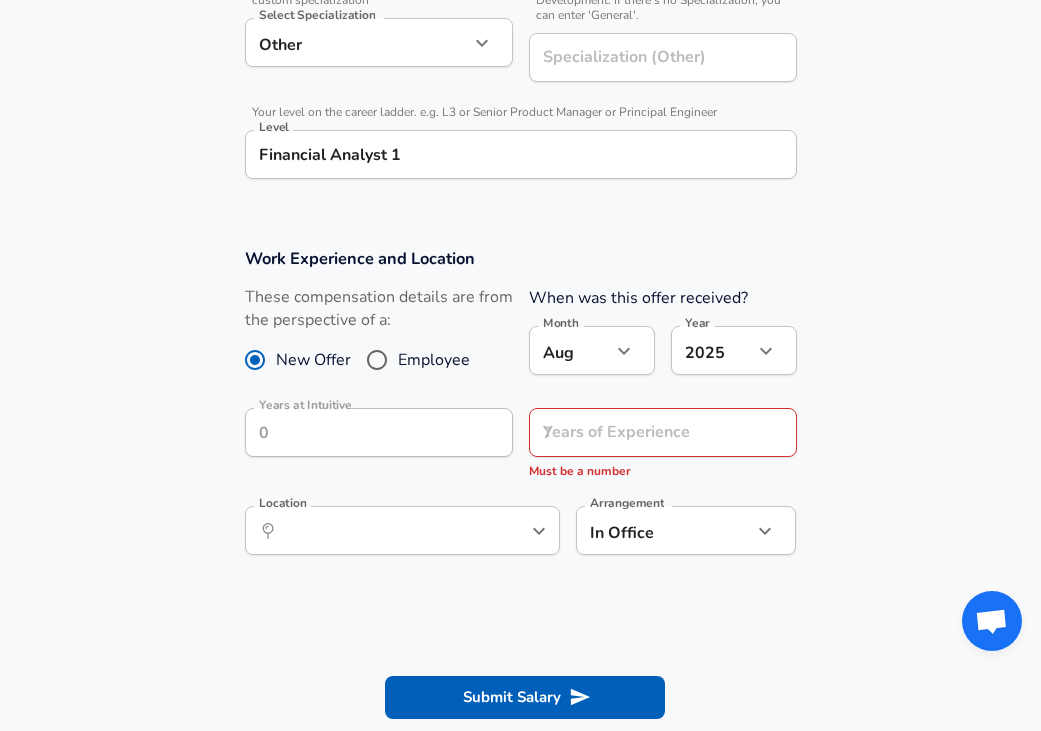 scroll, scrollTop: 765, scrollLeft: 0, axis: vertical 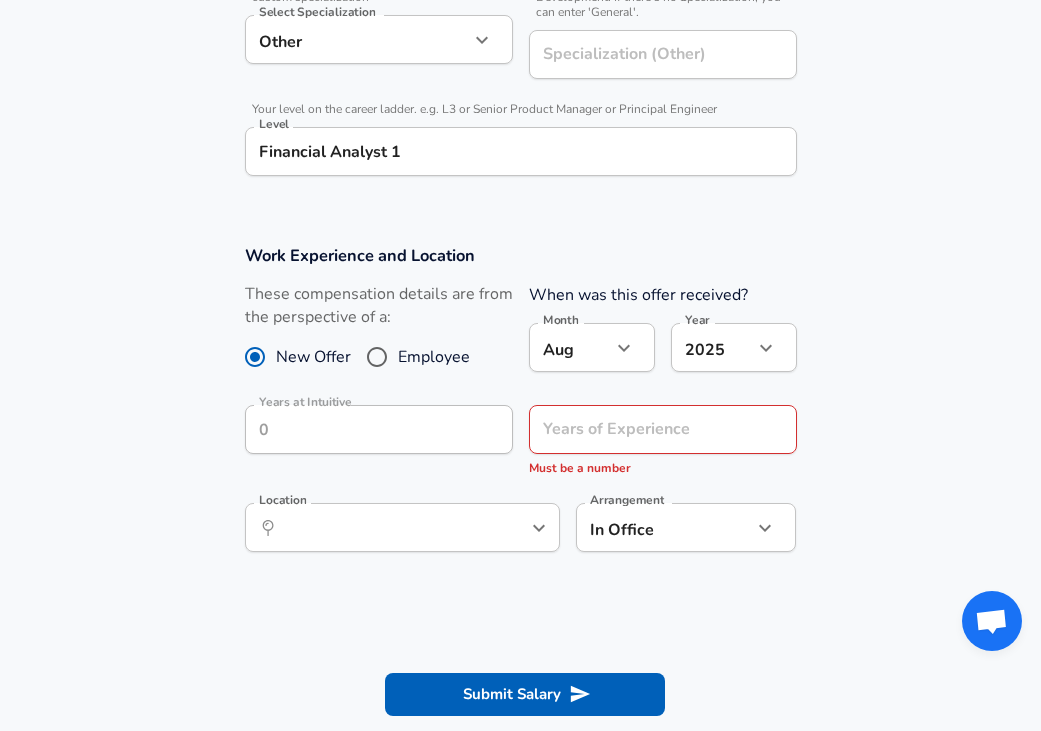 click on "​ Location" at bounding box center (402, 527) 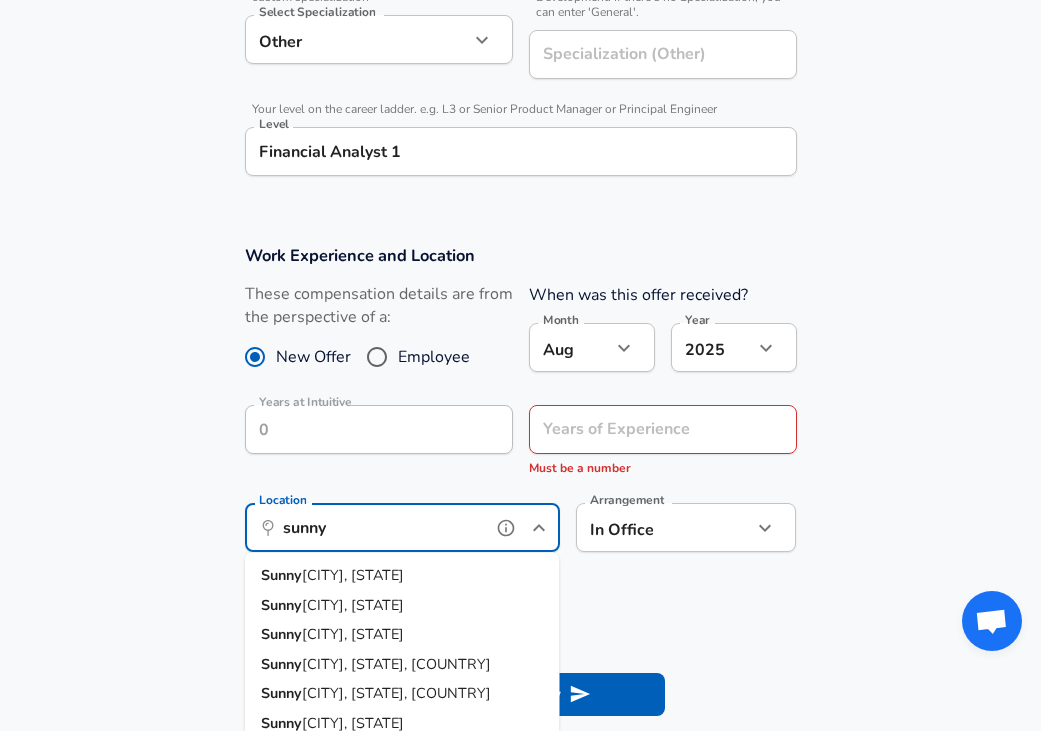 click on "[CITY], [STATE]" at bounding box center (402, 576) 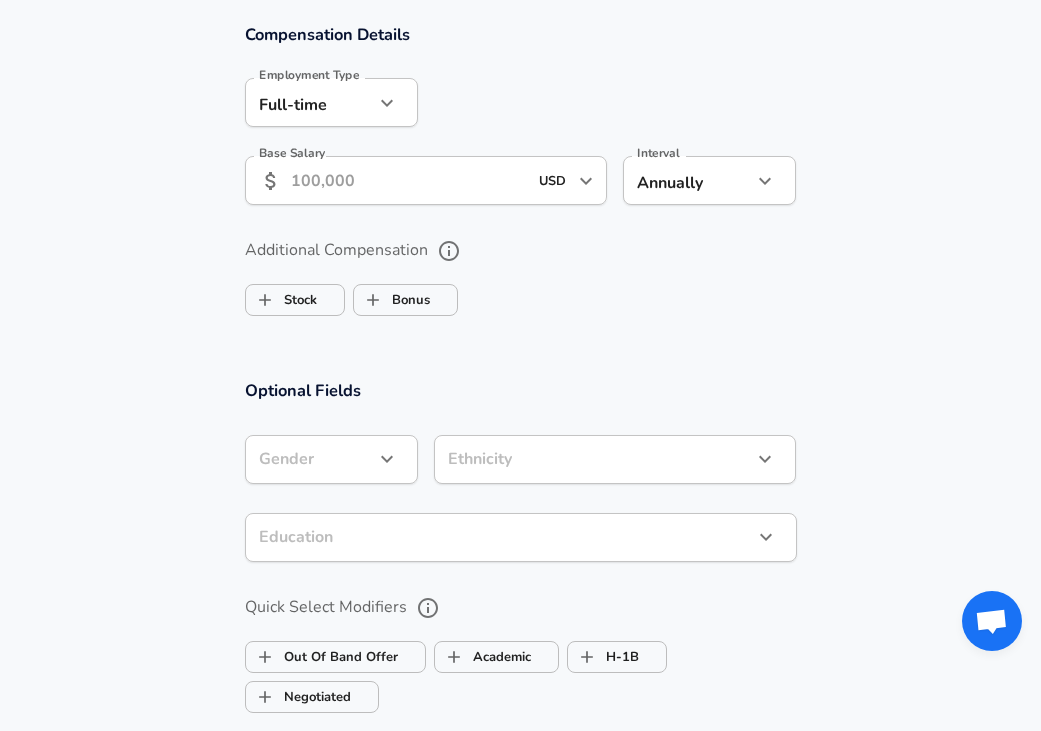 scroll, scrollTop: 1288, scrollLeft: 0, axis: vertical 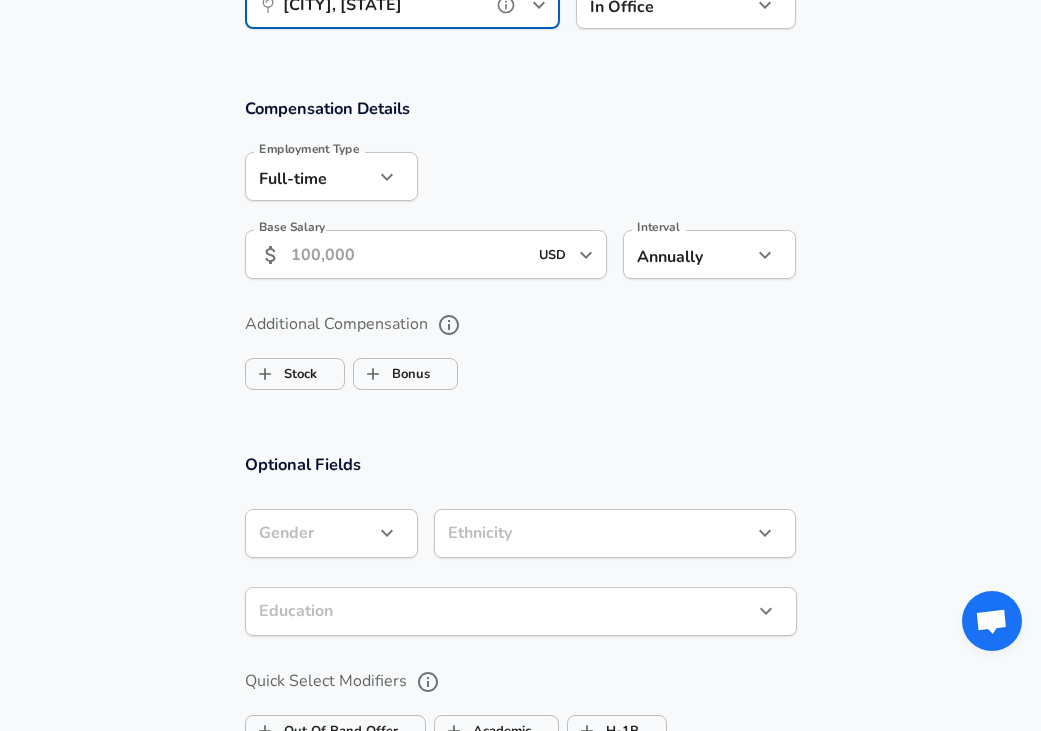 type on "[CITY], [STATE]" 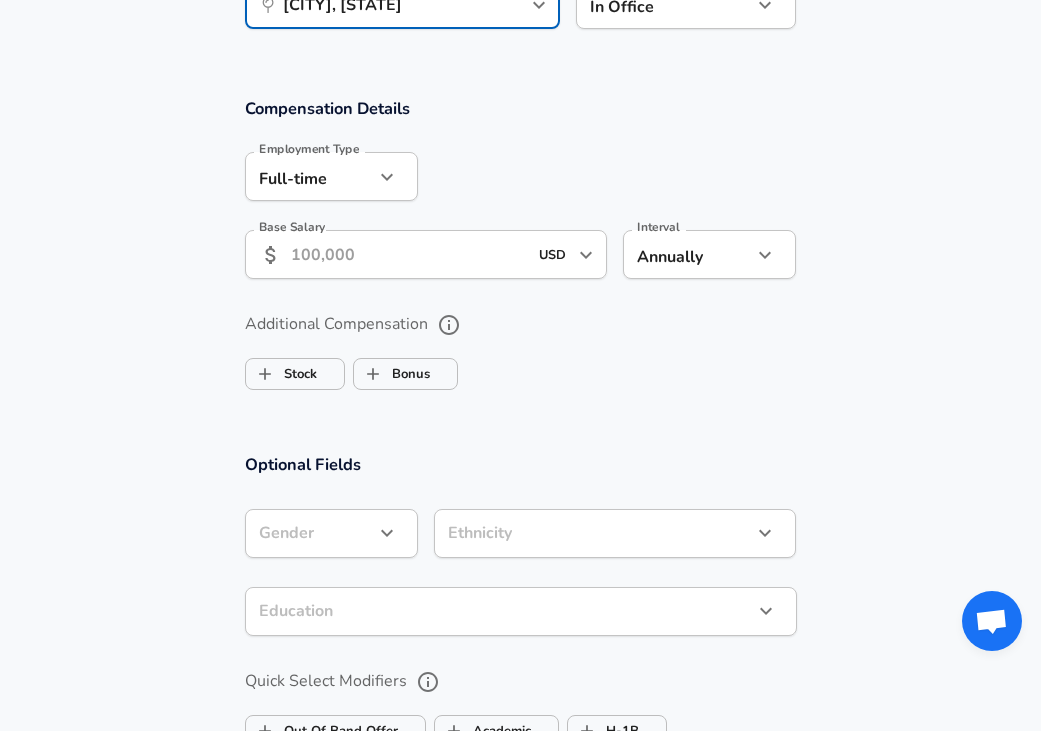 click on "Base Salary" at bounding box center [409, 254] 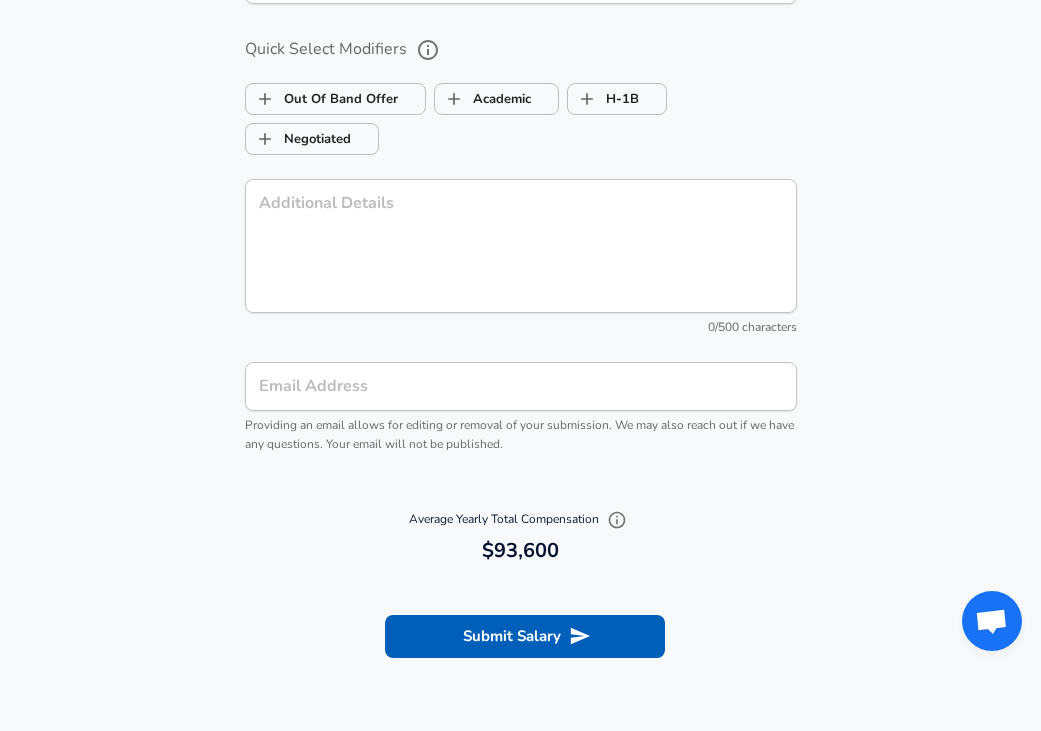 scroll, scrollTop: 1933, scrollLeft: 0, axis: vertical 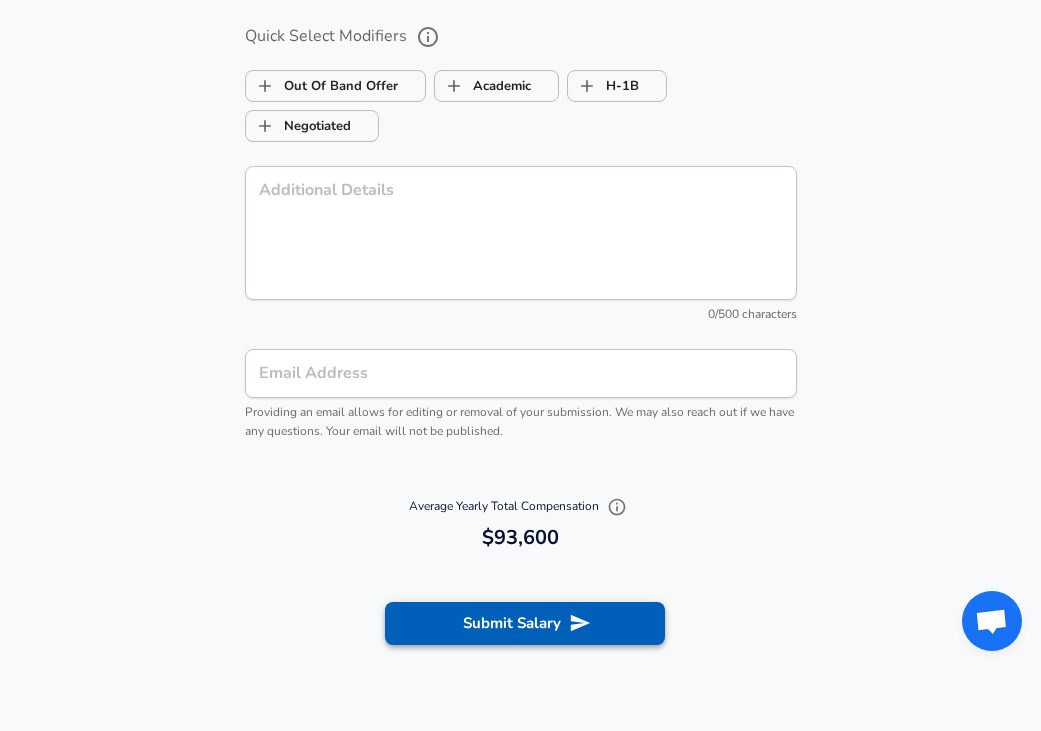 type on "93,600" 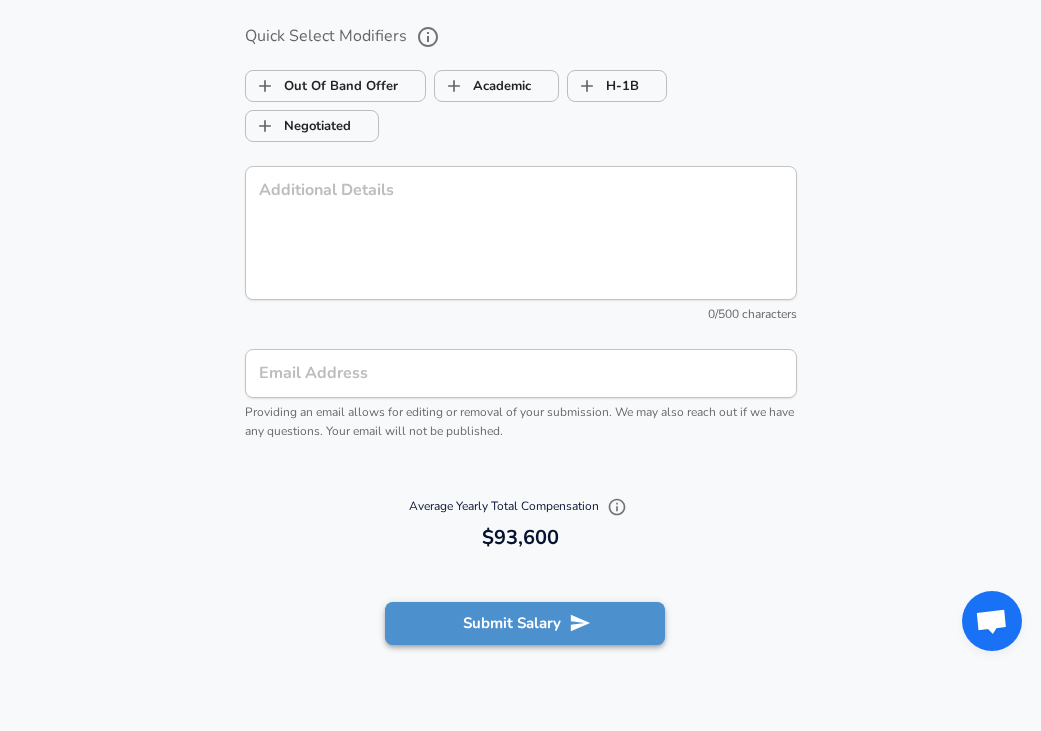 click on "Submit Salary" at bounding box center (525, 623) 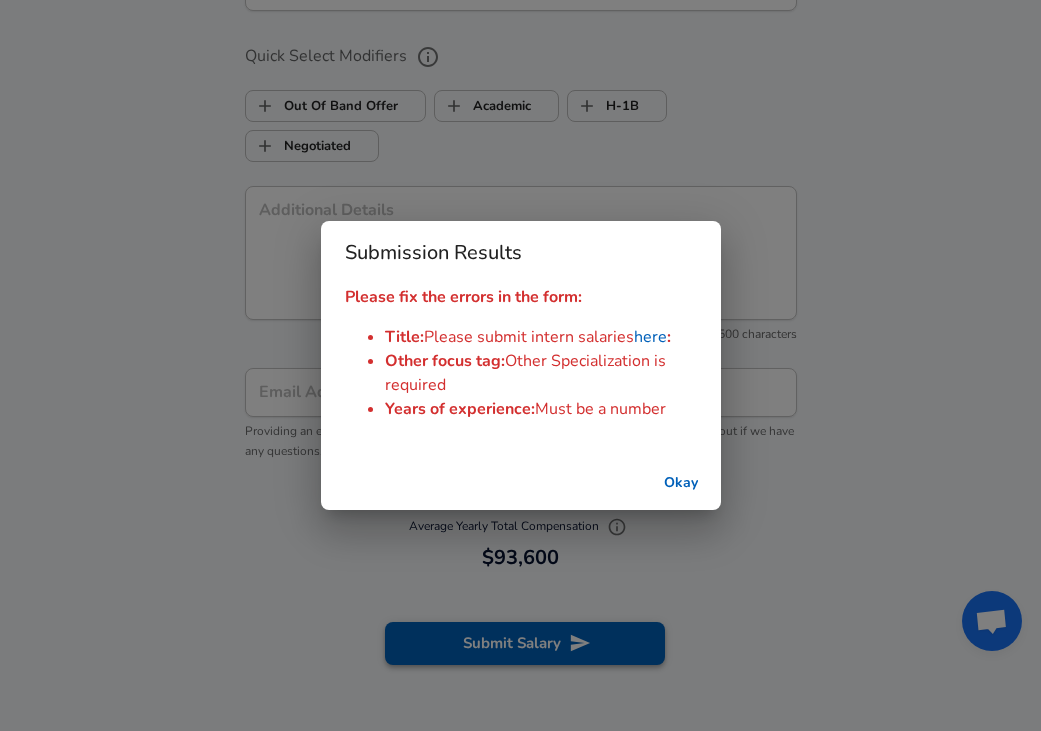 scroll, scrollTop: 1953, scrollLeft: 0, axis: vertical 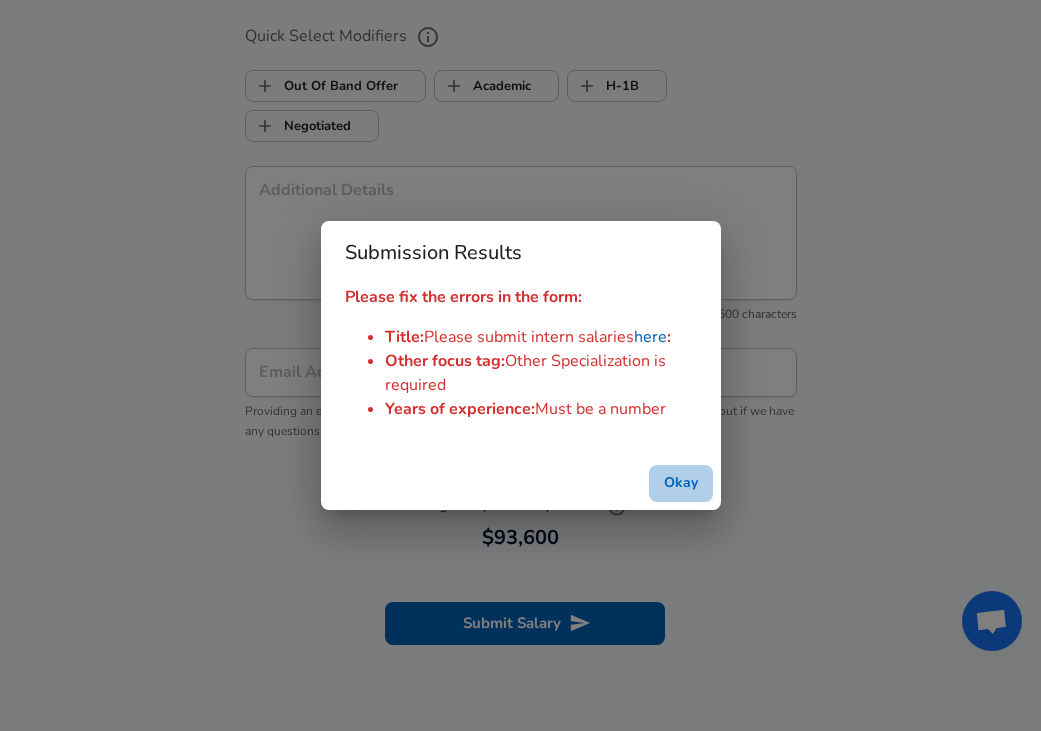 click on "Okay" at bounding box center [681, 483] 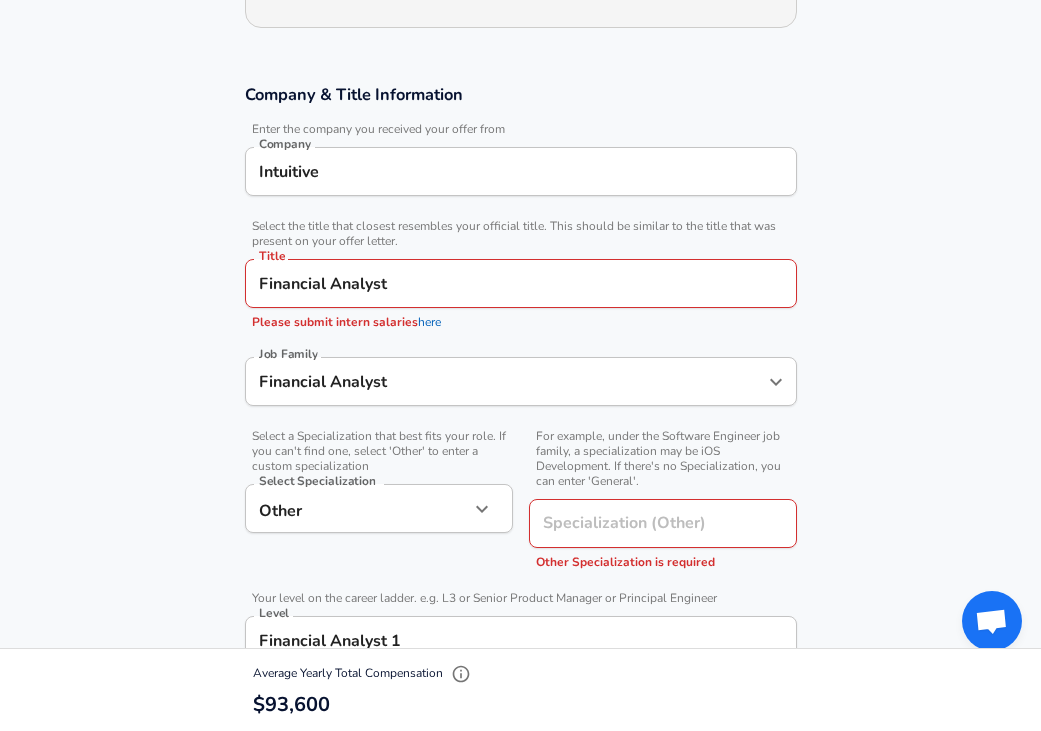 scroll, scrollTop: 295, scrollLeft: 0, axis: vertical 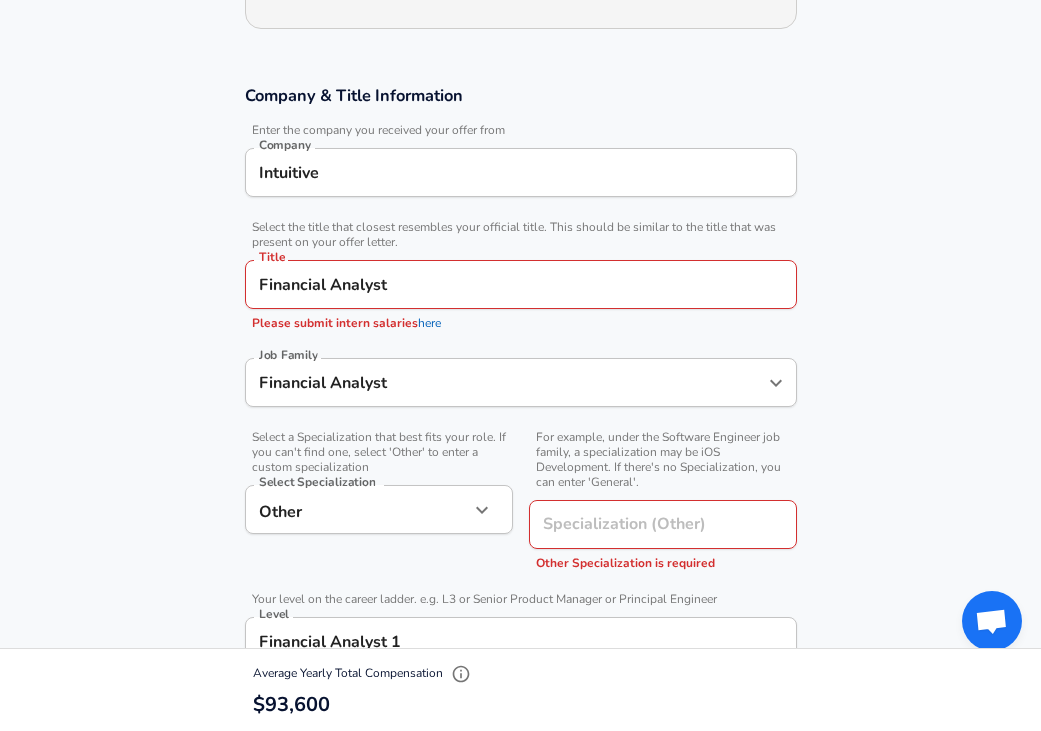 click on "here" at bounding box center [429, 323] 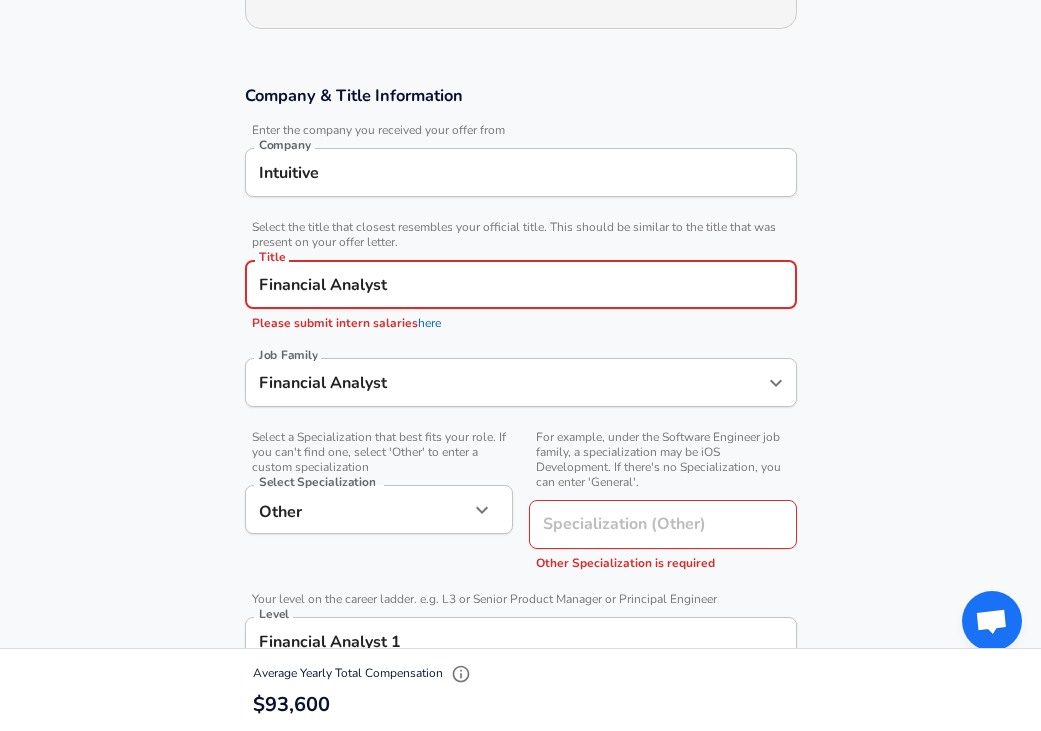 scroll, scrollTop: 326, scrollLeft: 0, axis: vertical 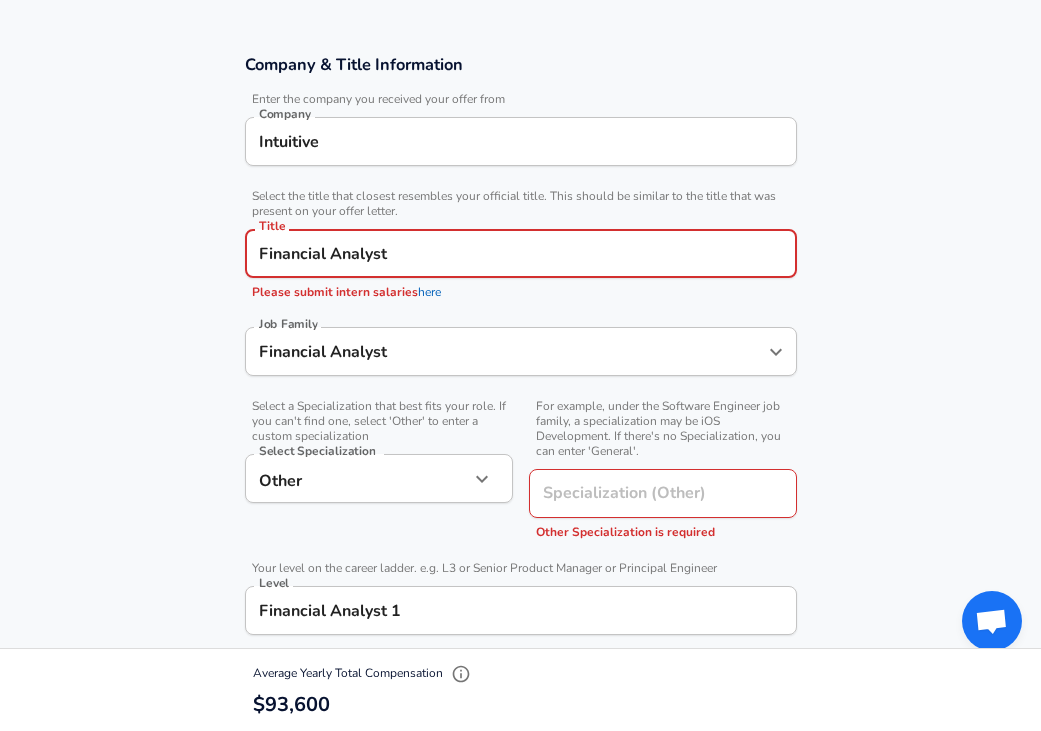 click on "Financial Analyst" at bounding box center [521, 253] 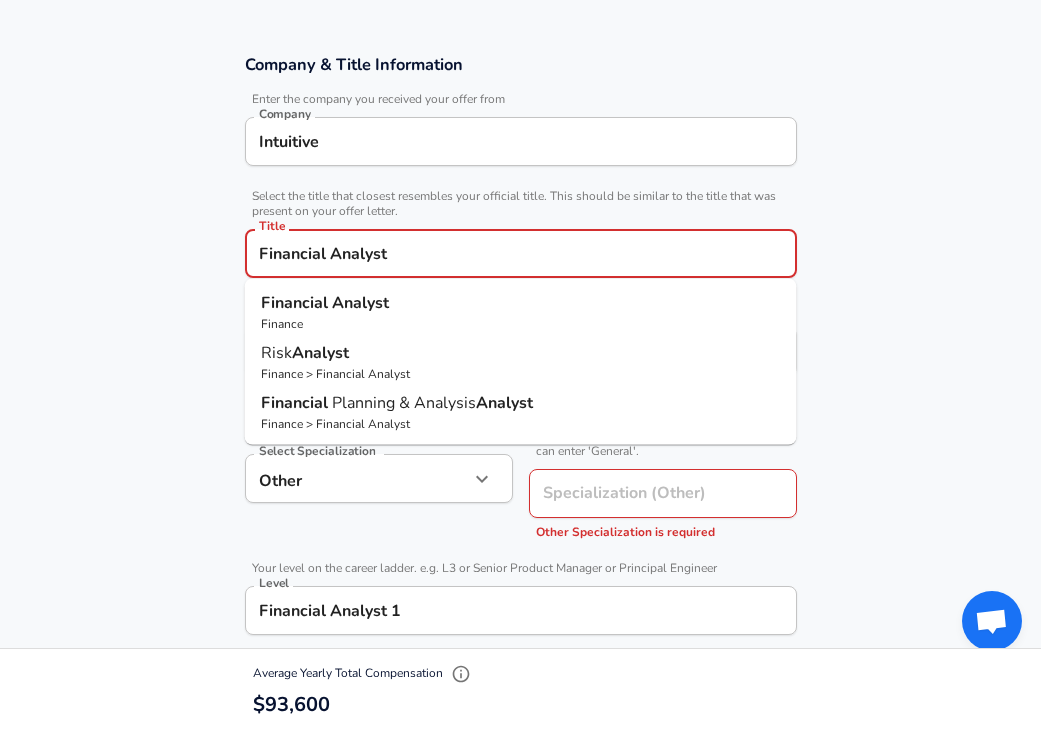 click on "Company & Title Information Enter the company you received your offer from Company Intuitive Company Select the title that closest resembles your official title. This should be similar to the title that was present on your offer letter. Title Financial Analyst Title Please submit intern salaries here Financial Analyst Finance Risk Analyst Finance > Financial Analyst Financial Planning & Analysis Analyst Finance > Financial Analyst Job Family Financial Analyst Job Family Select a Specialization that best fits your role. If you can't find one, select 'Other' to enter a custom specialization Select Specialization Other Other Select Specialization For example, under the Software Engineer job family, a specialization may be iOS Development. If there's no Specialization, you can enter 'General'. Specialization (Other) Specialization (Other) Other Specialization is required Your level on the career ladder. e.g. L3 or Senior Product Manager or Principal Engineer Level Financial Analyst 1 Level" at bounding box center [520, 355] 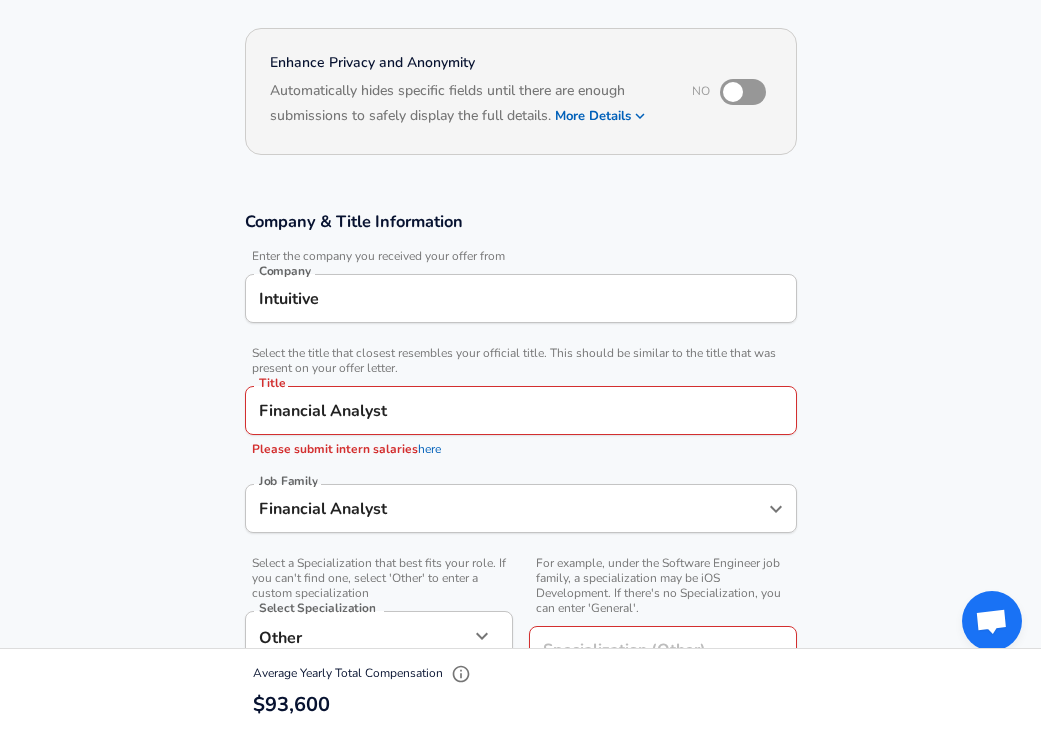 scroll, scrollTop: 147, scrollLeft: 0, axis: vertical 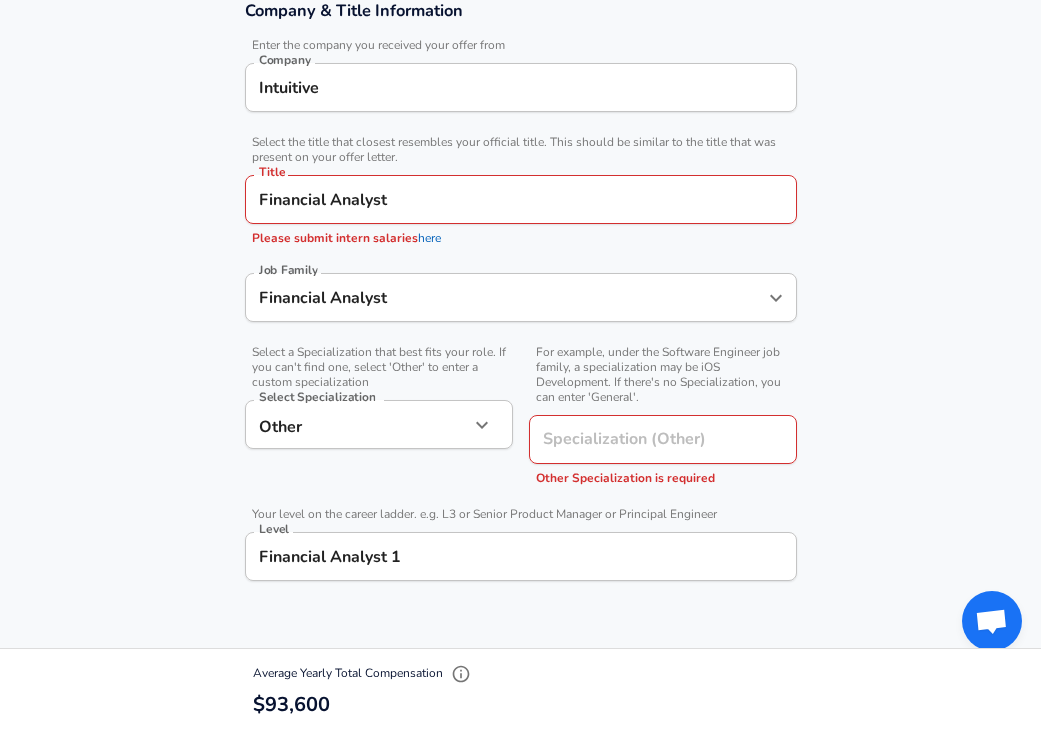 click on "Financial Analyst" at bounding box center (521, 199) 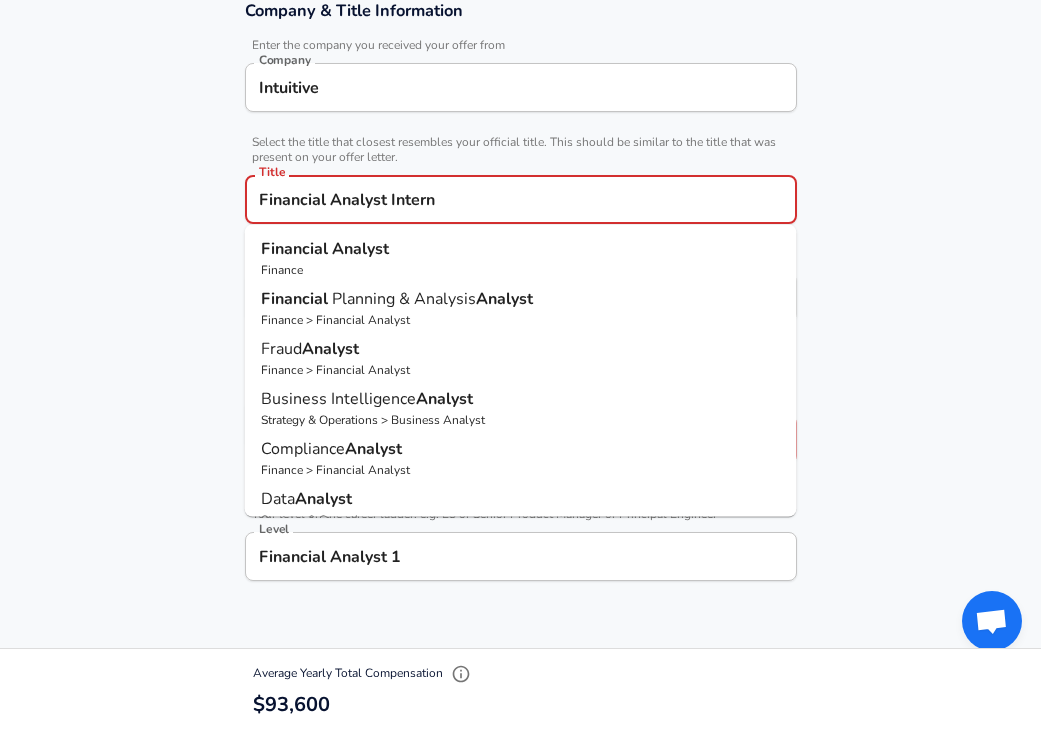 type on "Financial Analyst Intern" 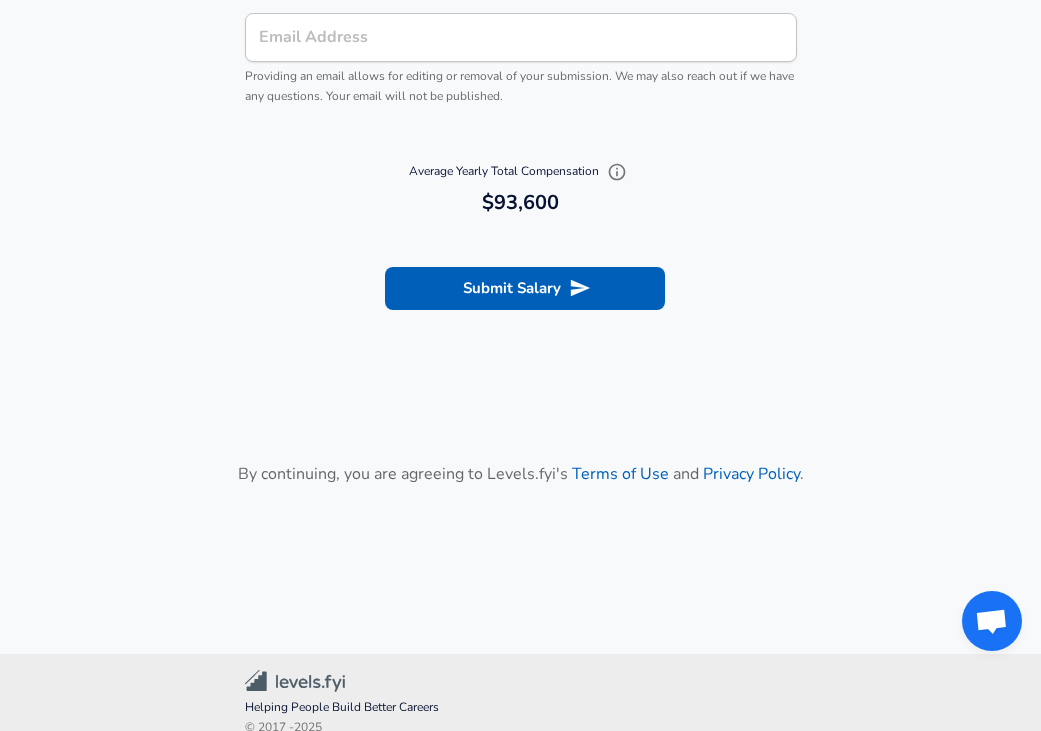 scroll, scrollTop: 2310, scrollLeft: 0, axis: vertical 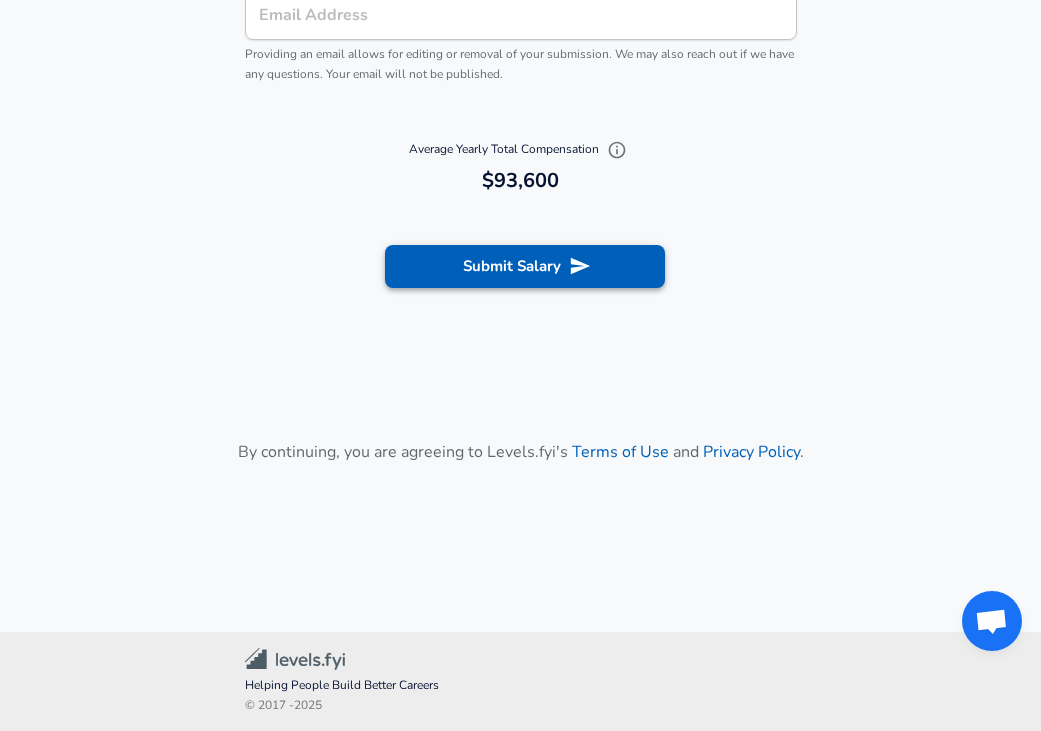 click on "Submit Salary" at bounding box center [525, 266] 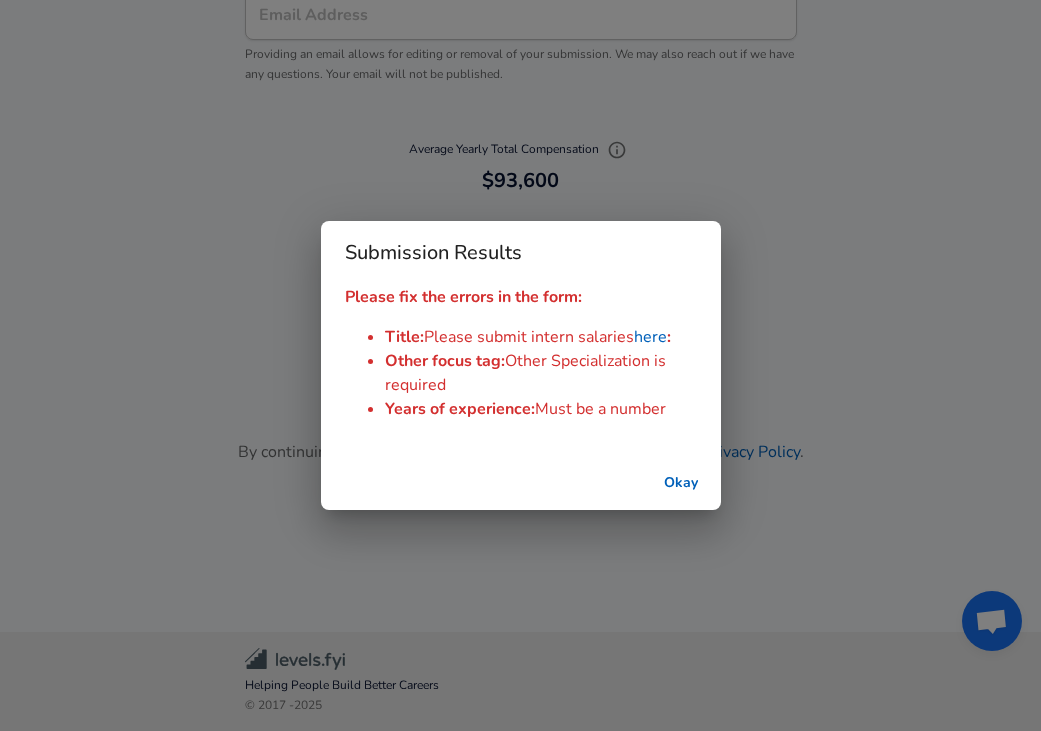 click on "Okay" at bounding box center (681, 483) 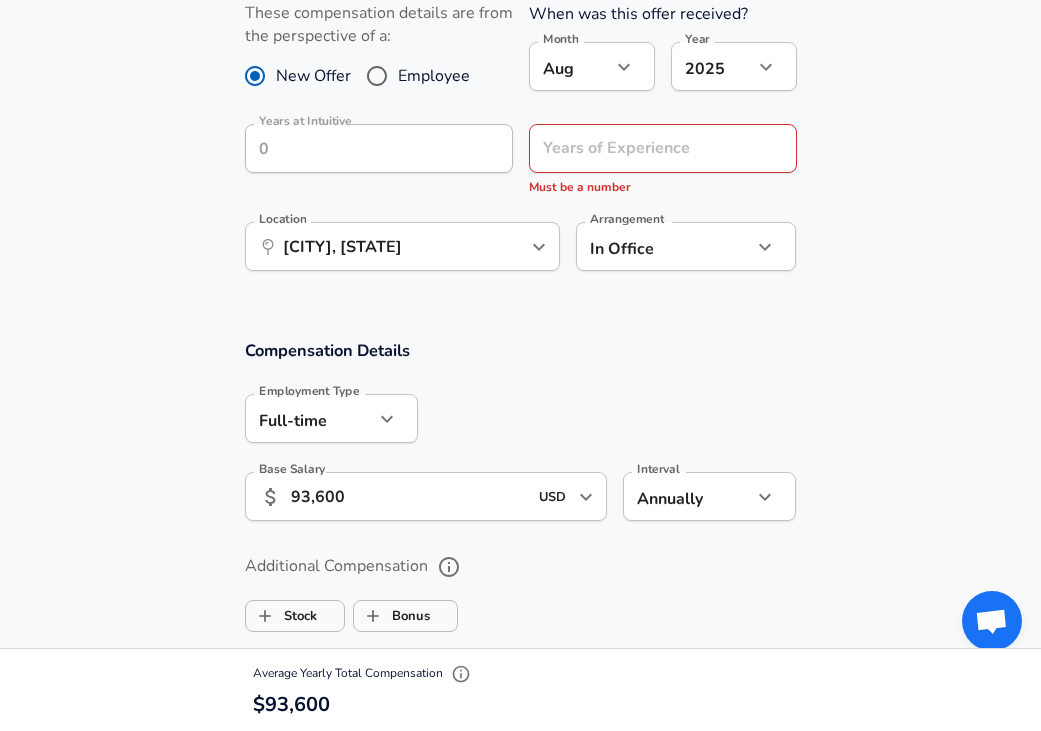 scroll, scrollTop: 878, scrollLeft: 0, axis: vertical 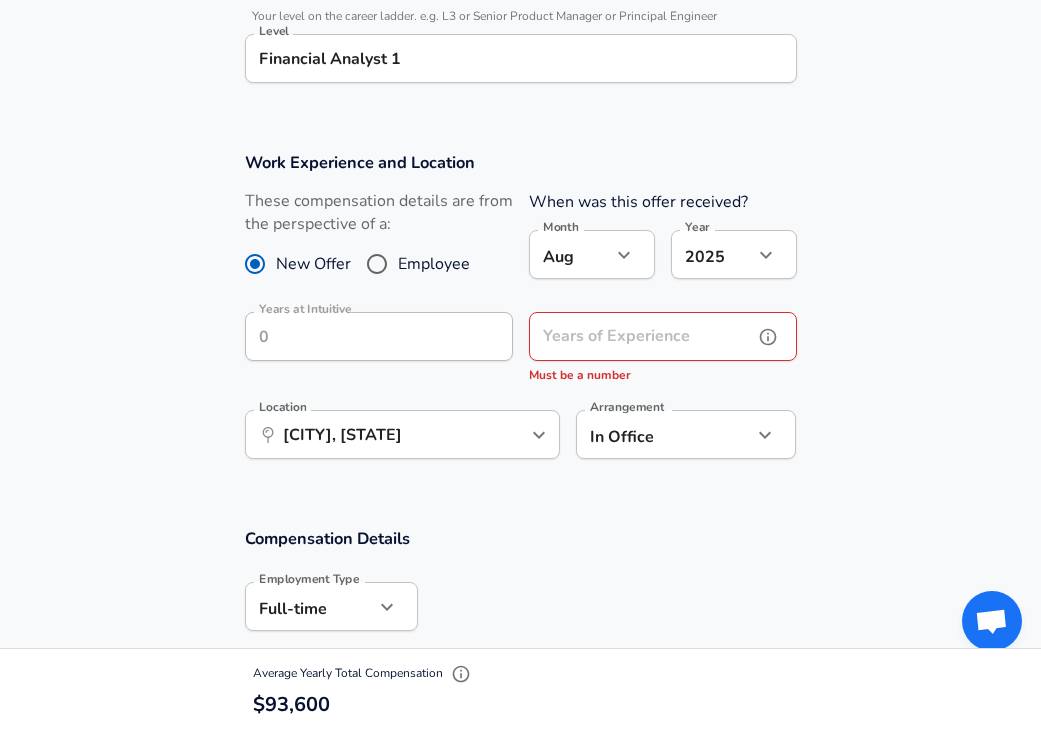 click on "Years of Experience" at bounding box center [641, 336] 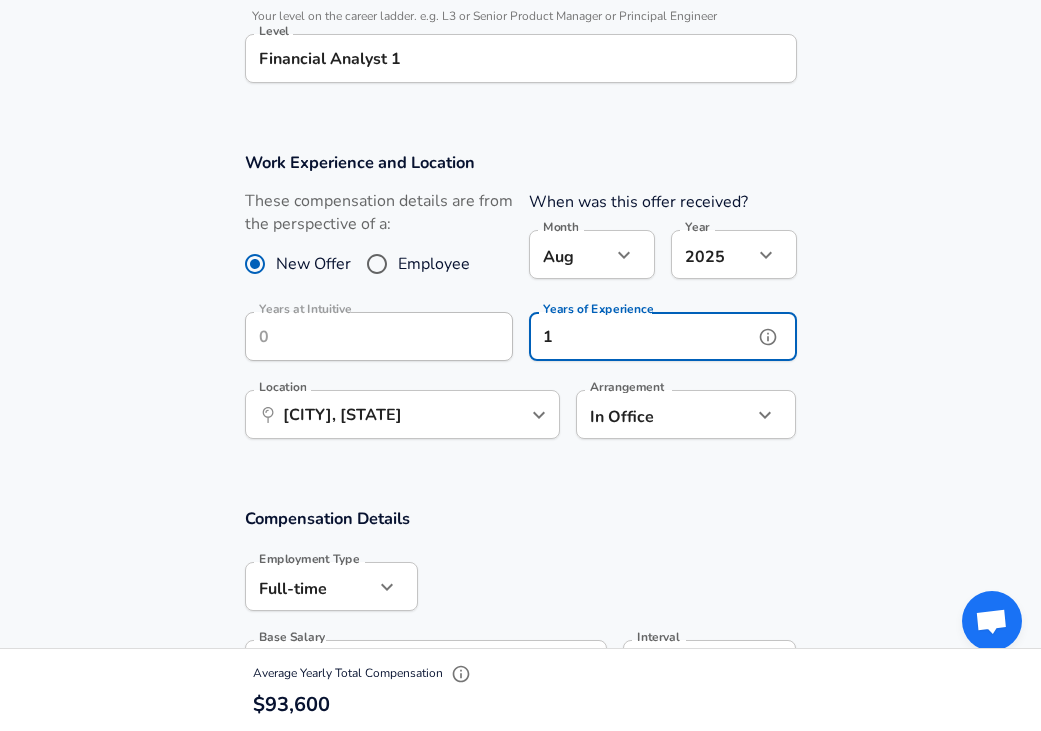 scroll, scrollTop: 0, scrollLeft: 0, axis: both 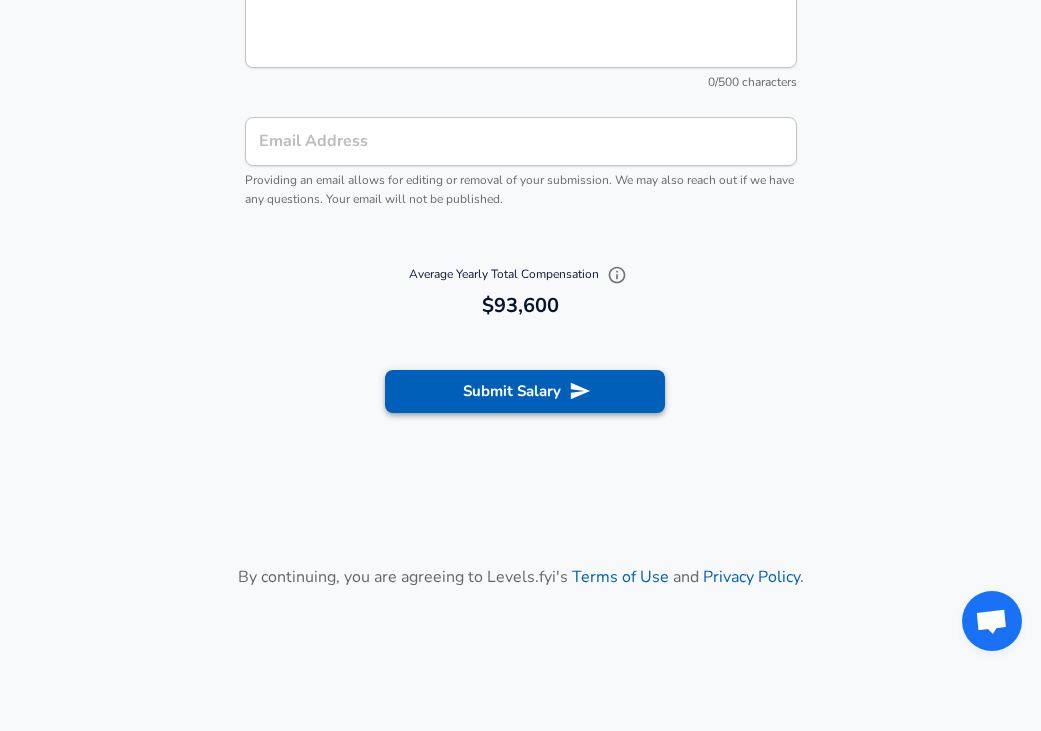 type on "1" 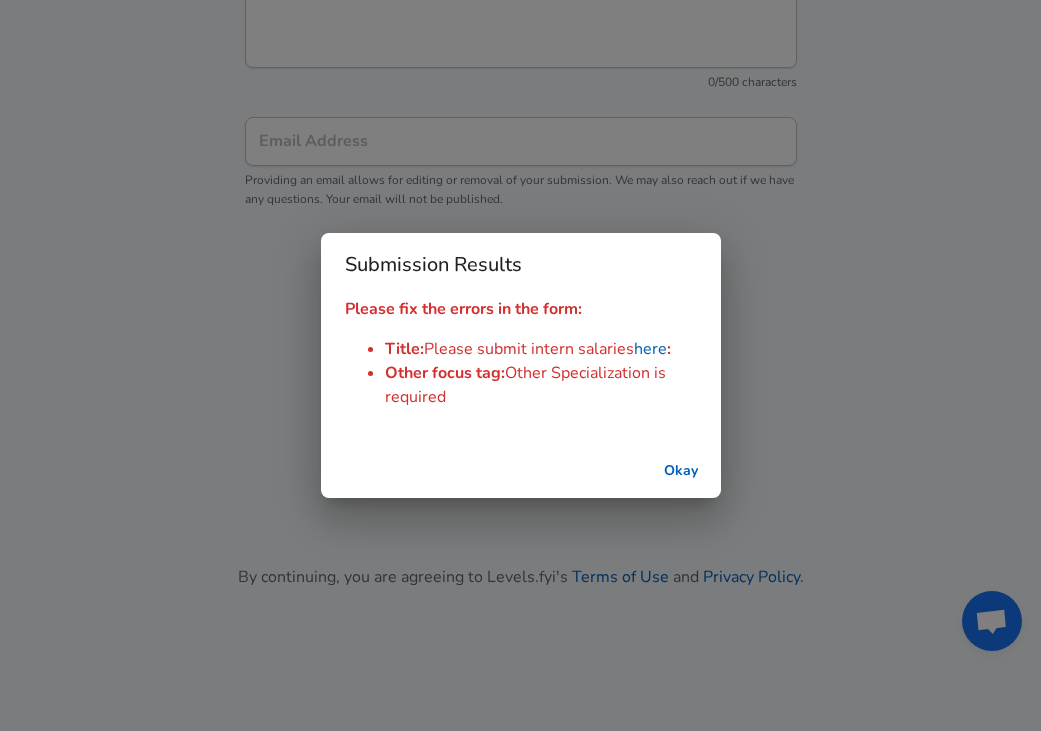scroll, scrollTop: 0, scrollLeft: 0, axis: both 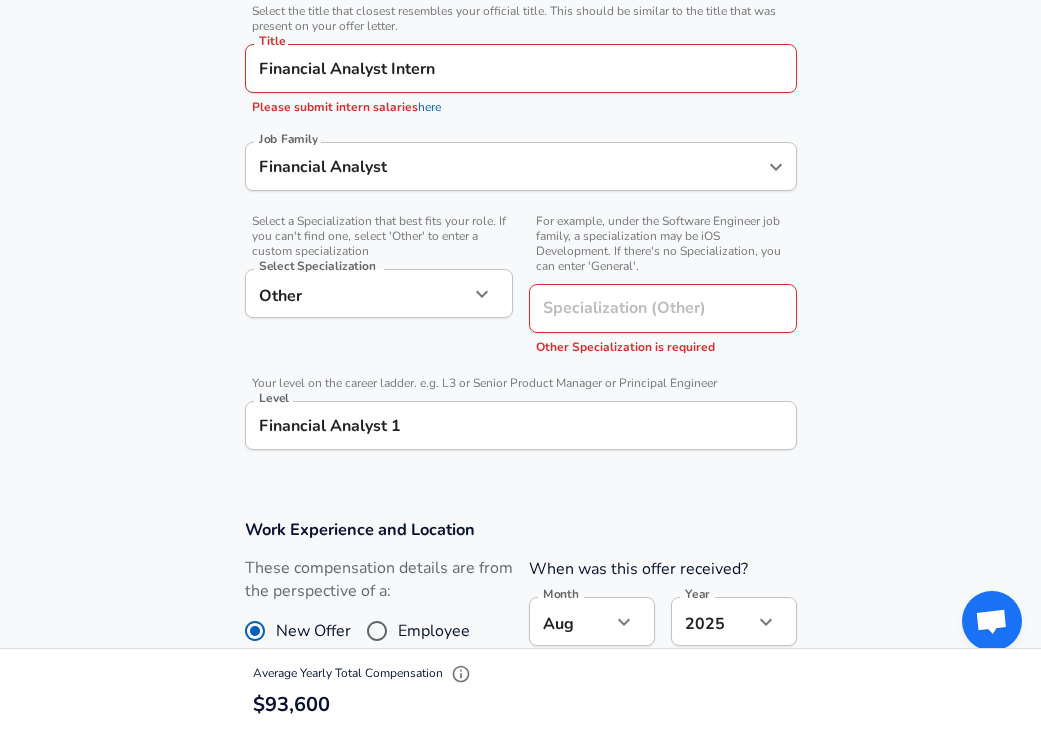 click on "[CITY], [STATE], [COUNTRY]" at bounding box center [520, -146] 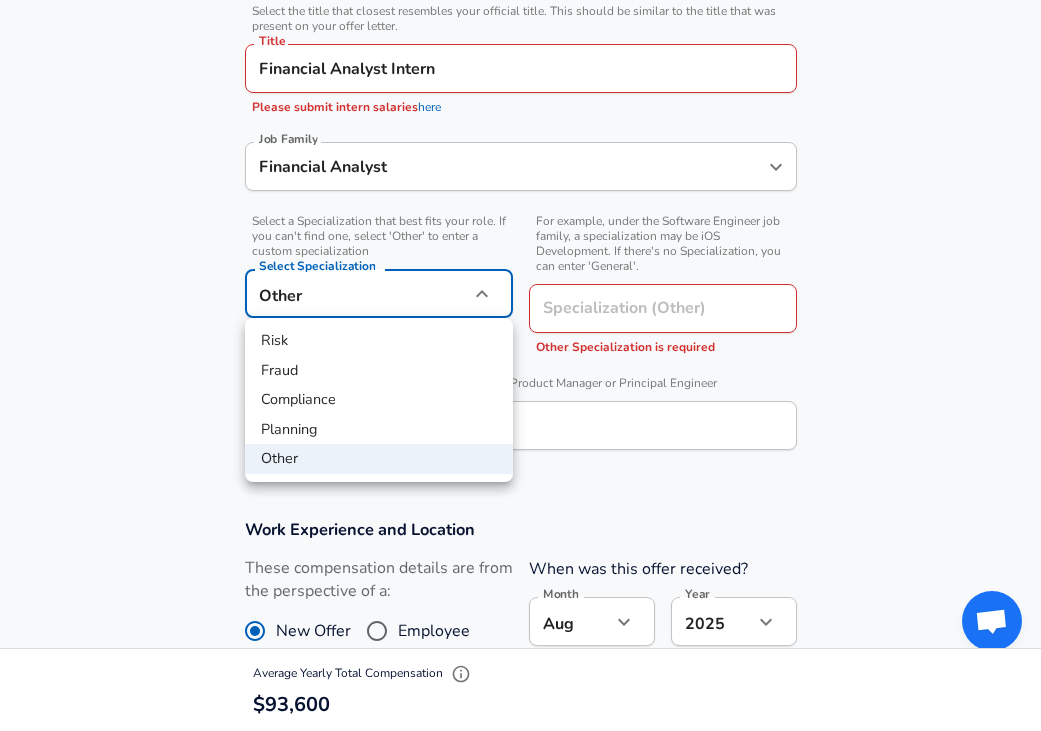 click on "Planning" at bounding box center [379, 430] 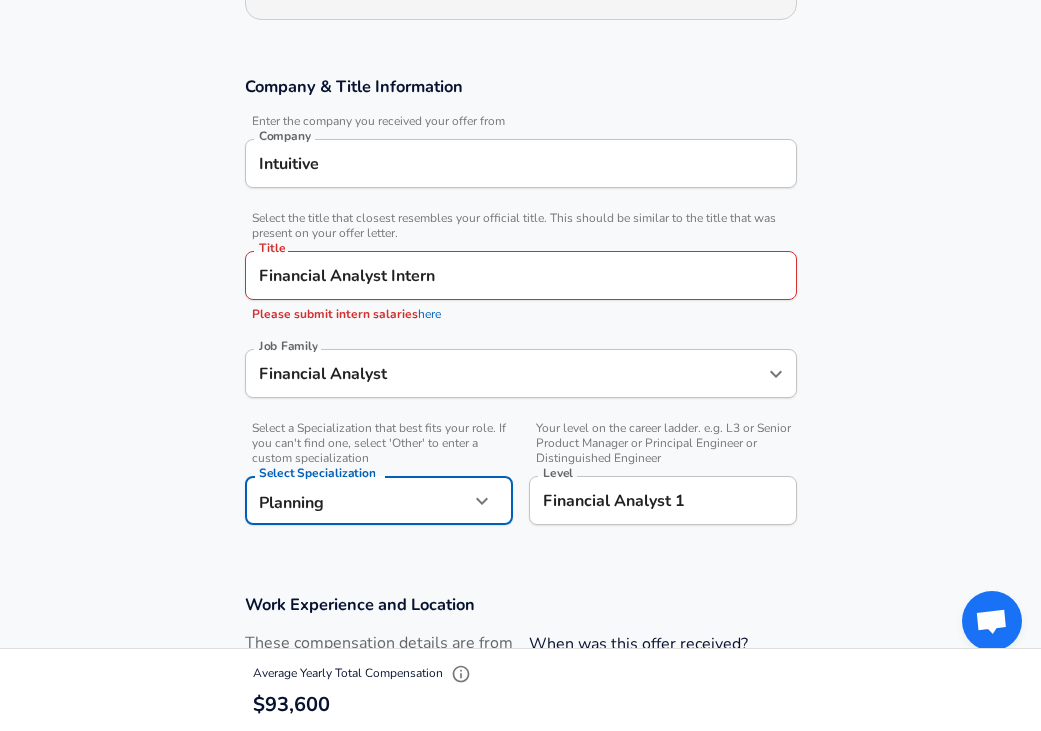 scroll, scrollTop: 271, scrollLeft: 0, axis: vertical 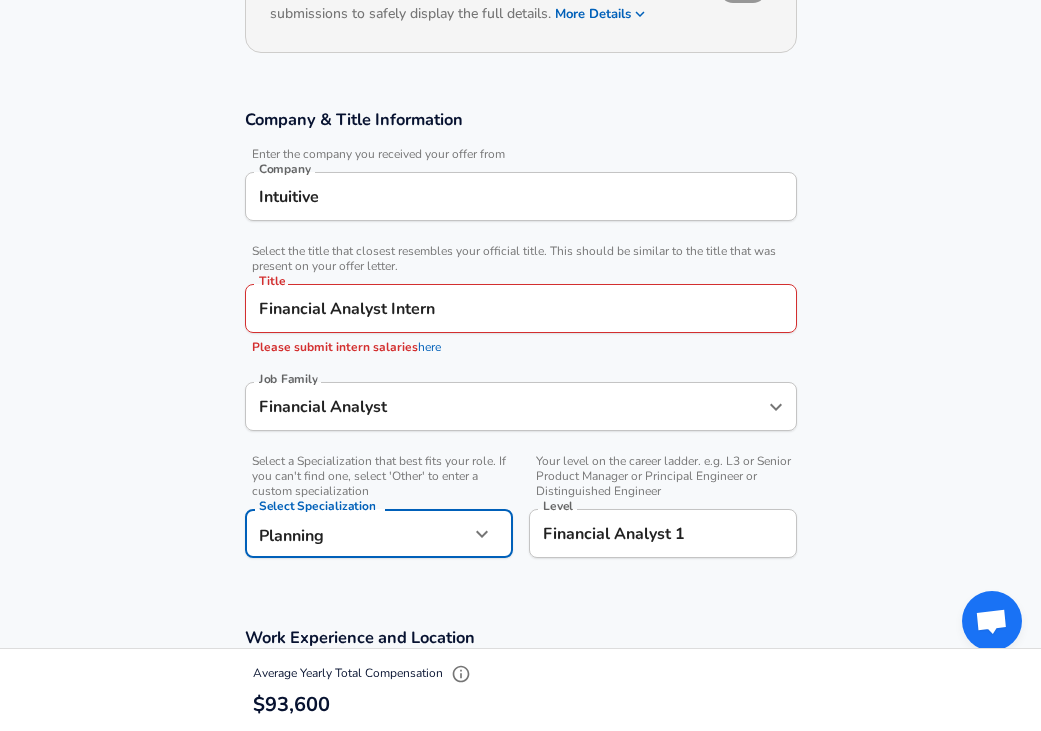 click on "Financial Analyst Intern" at bounding box center [521, 308] 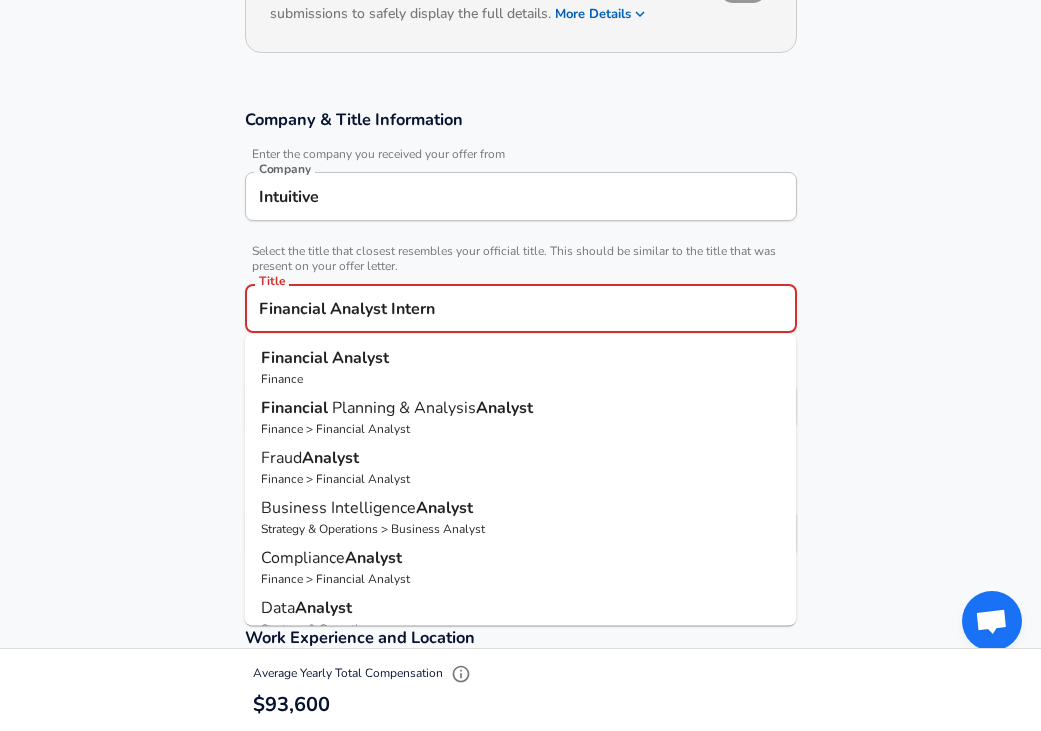 click on "Financial Analyst Intern" at bounding box center (521, 308) 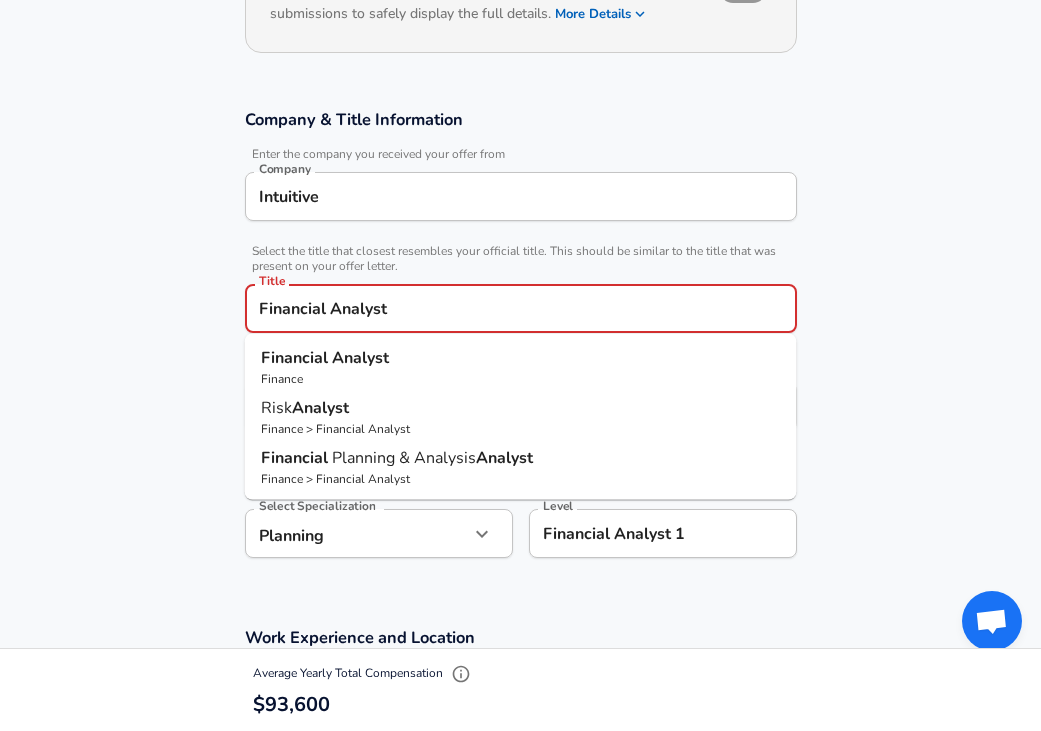 click on "Financial     Analyst" at bounding box center (521, 358) 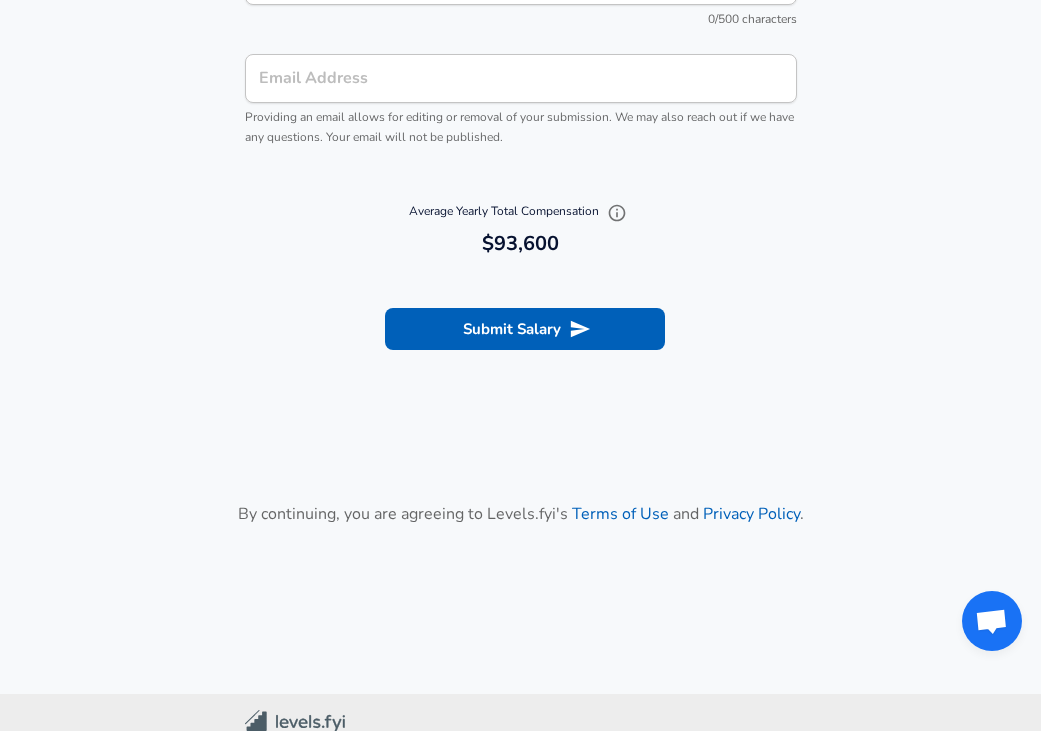 scroll, scrollTop: 2139, scrollLeft: 0, axis: vertical 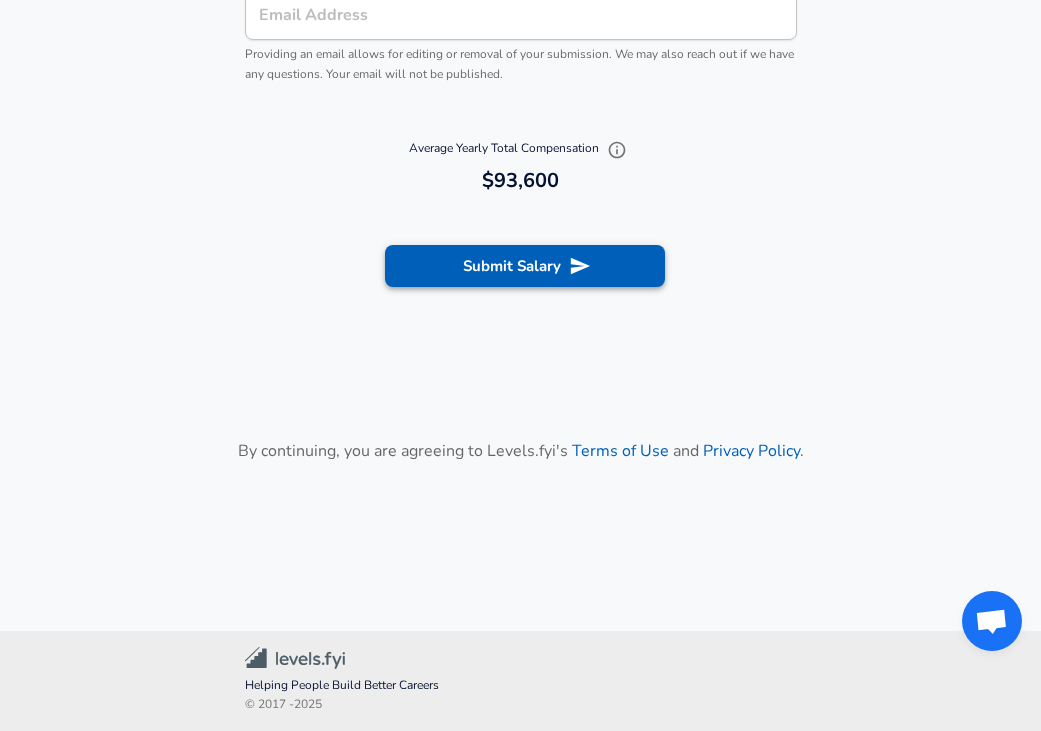type on "Financial Analyst" 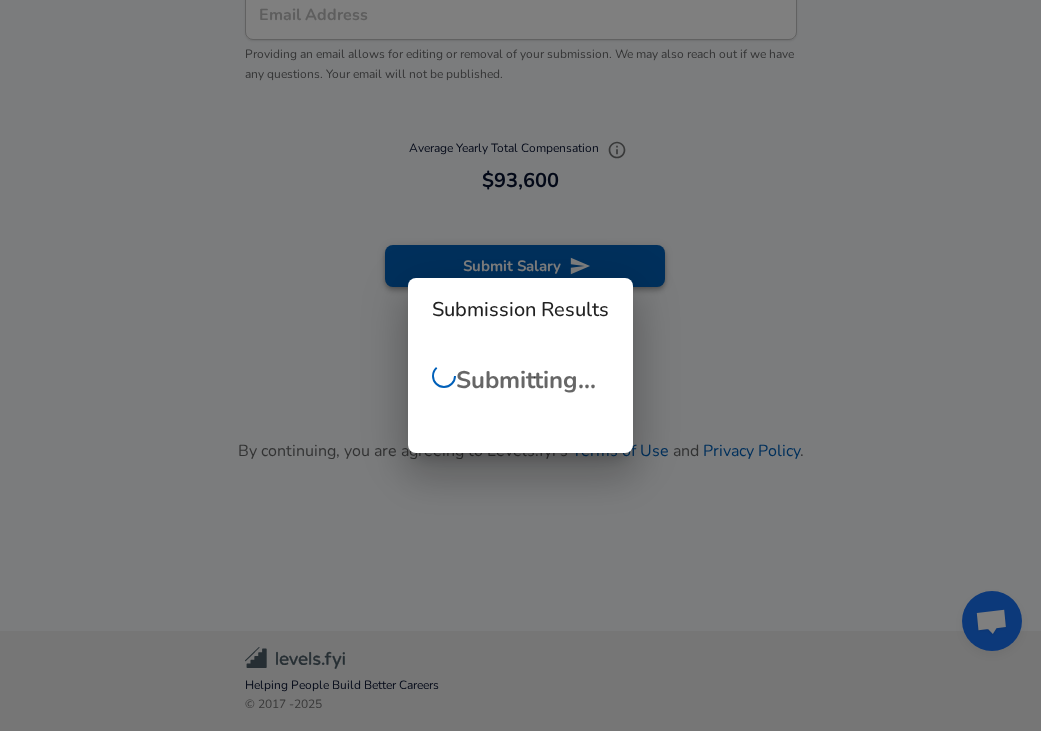 scroll, scrollTop: 794, scrollLeft: 0, axis: vertical 